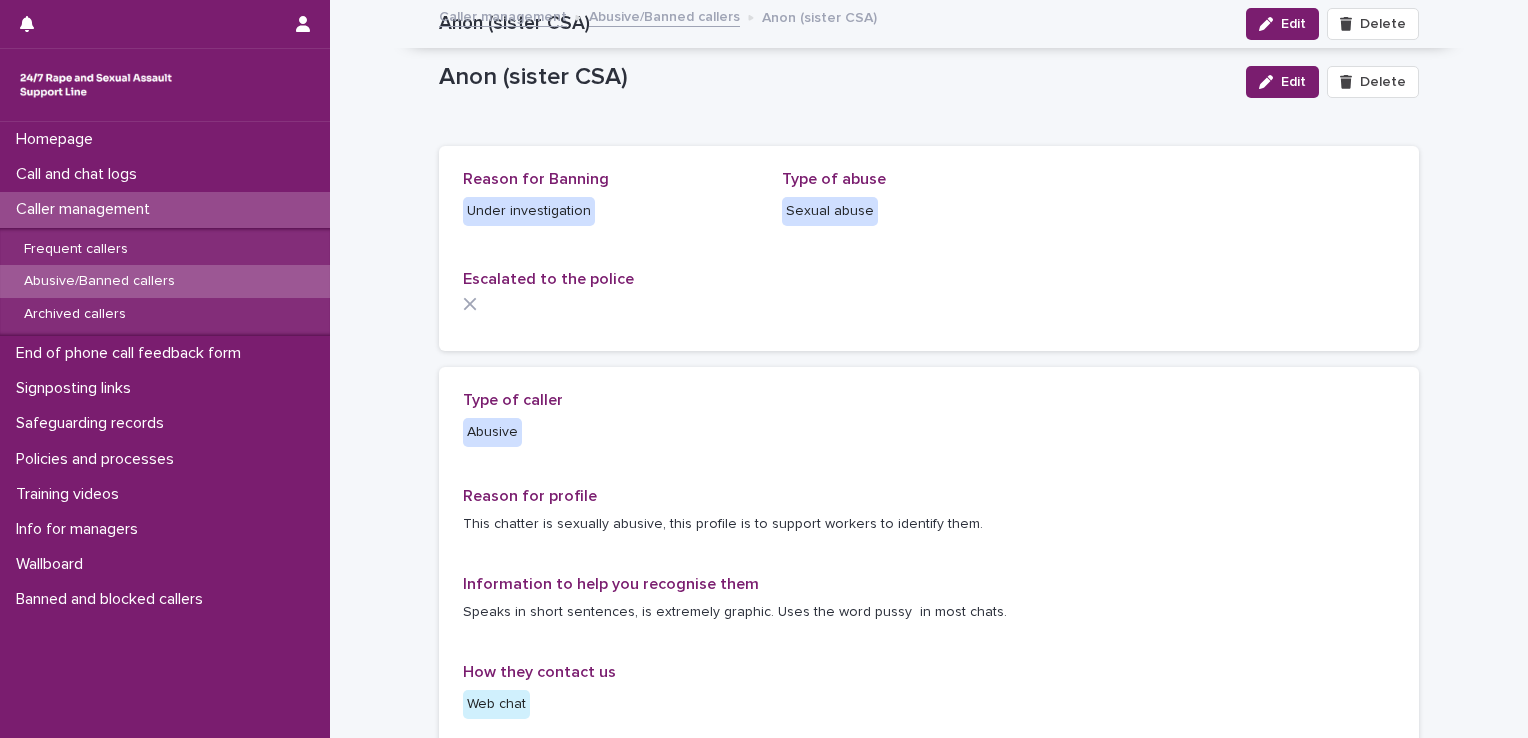 scroll, scrollTop: 0, scrollLeft: 0, axis: both 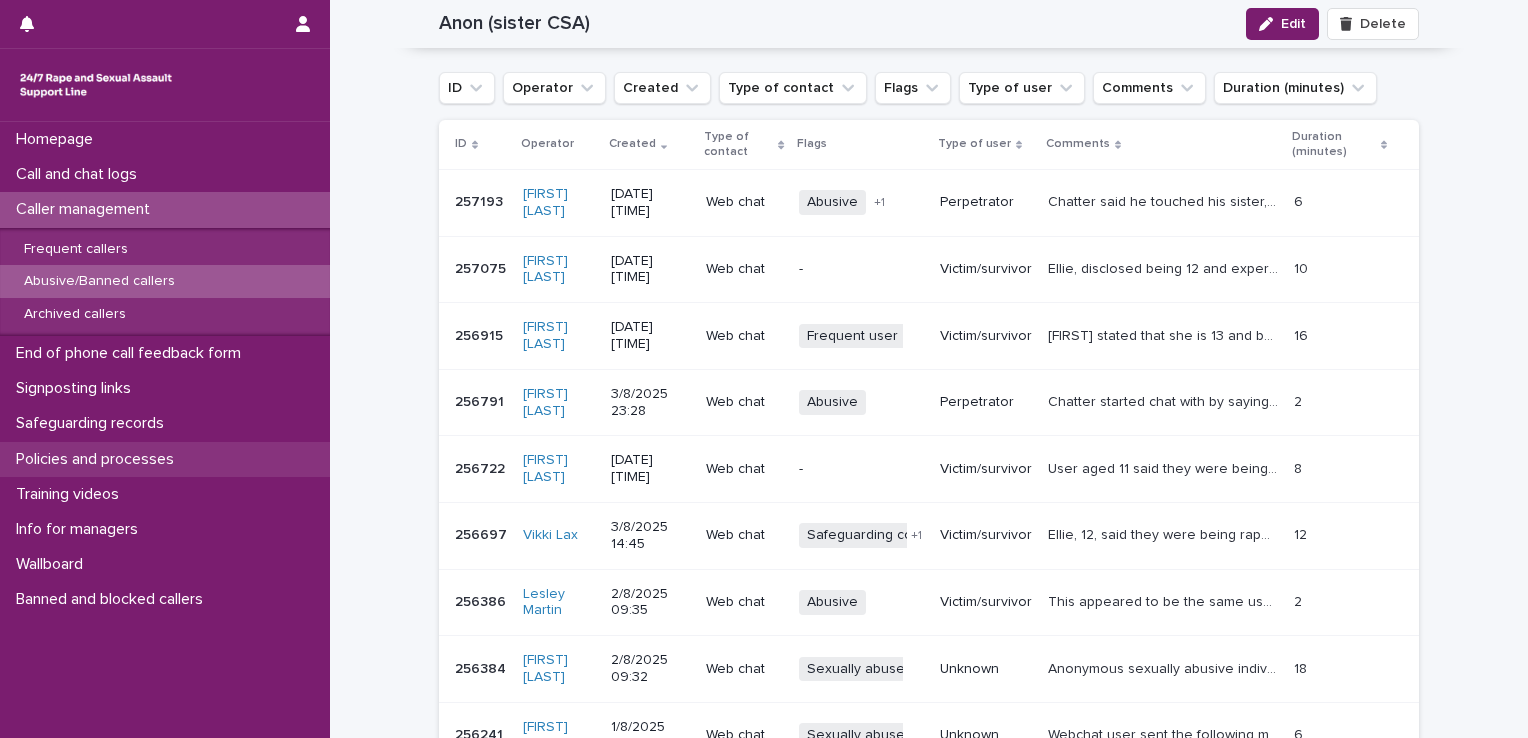 click on "Policies and processes" at bounding box center [99, 459] 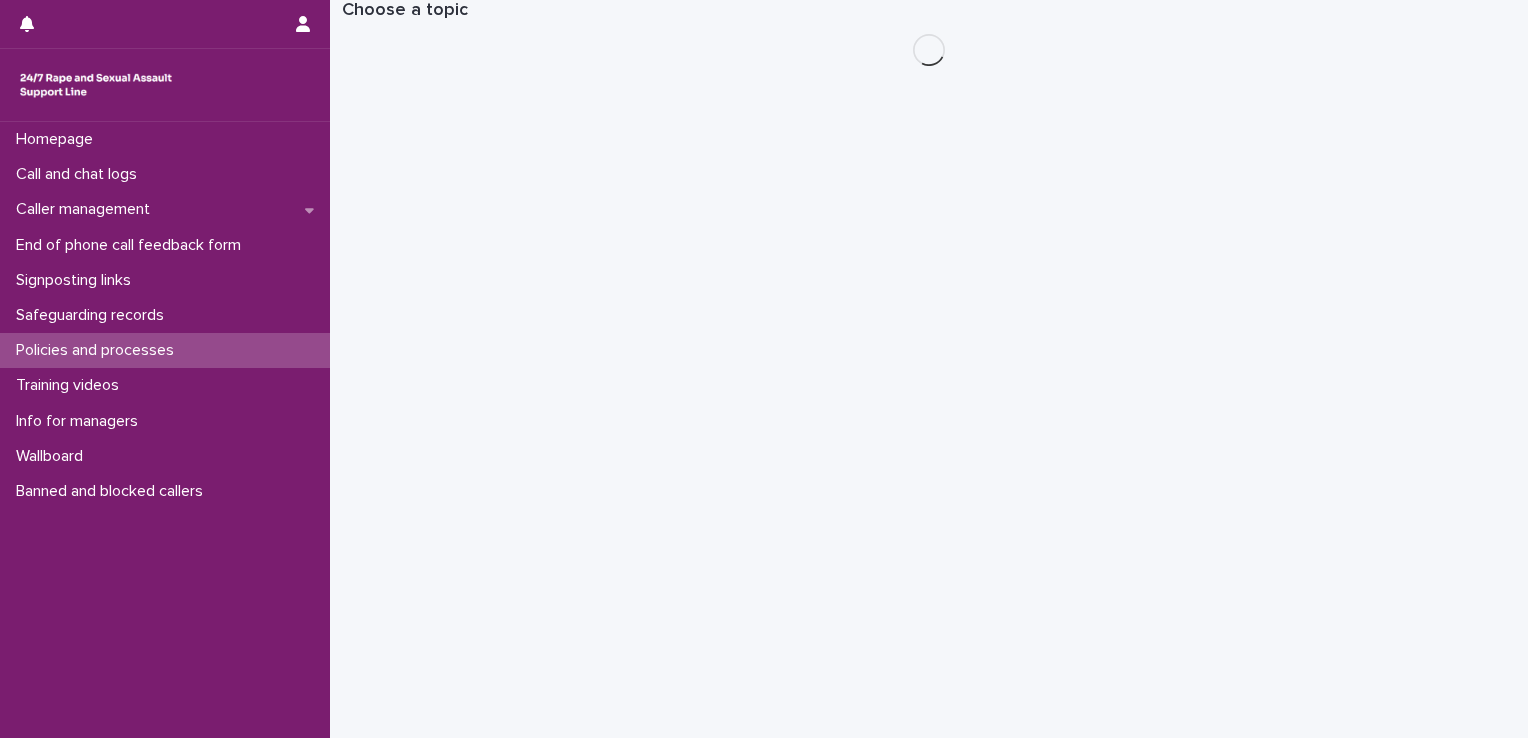 scroll, scrollTop: 0, scrollLeft: 0, axis: both 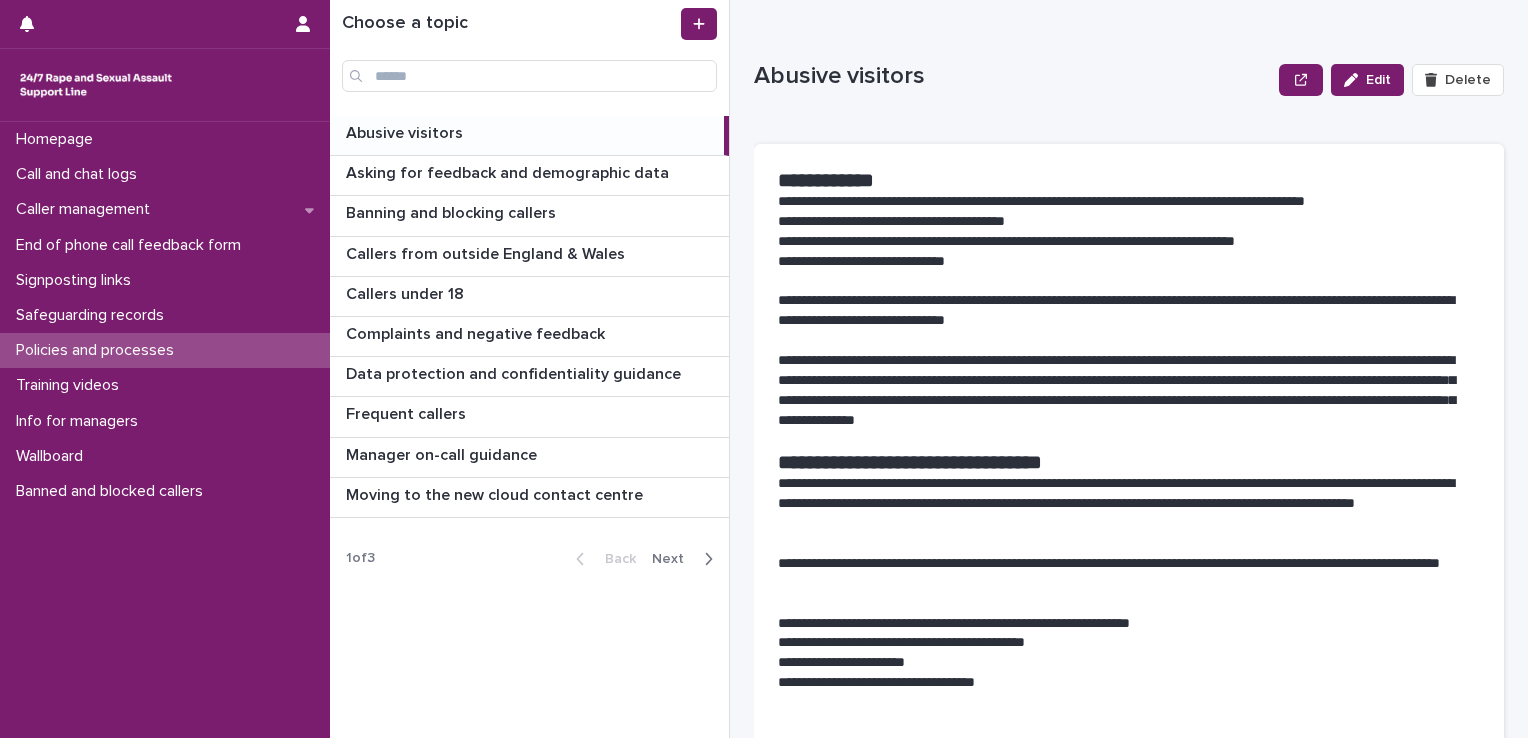click on "Next" at bounding box center (674, 559) 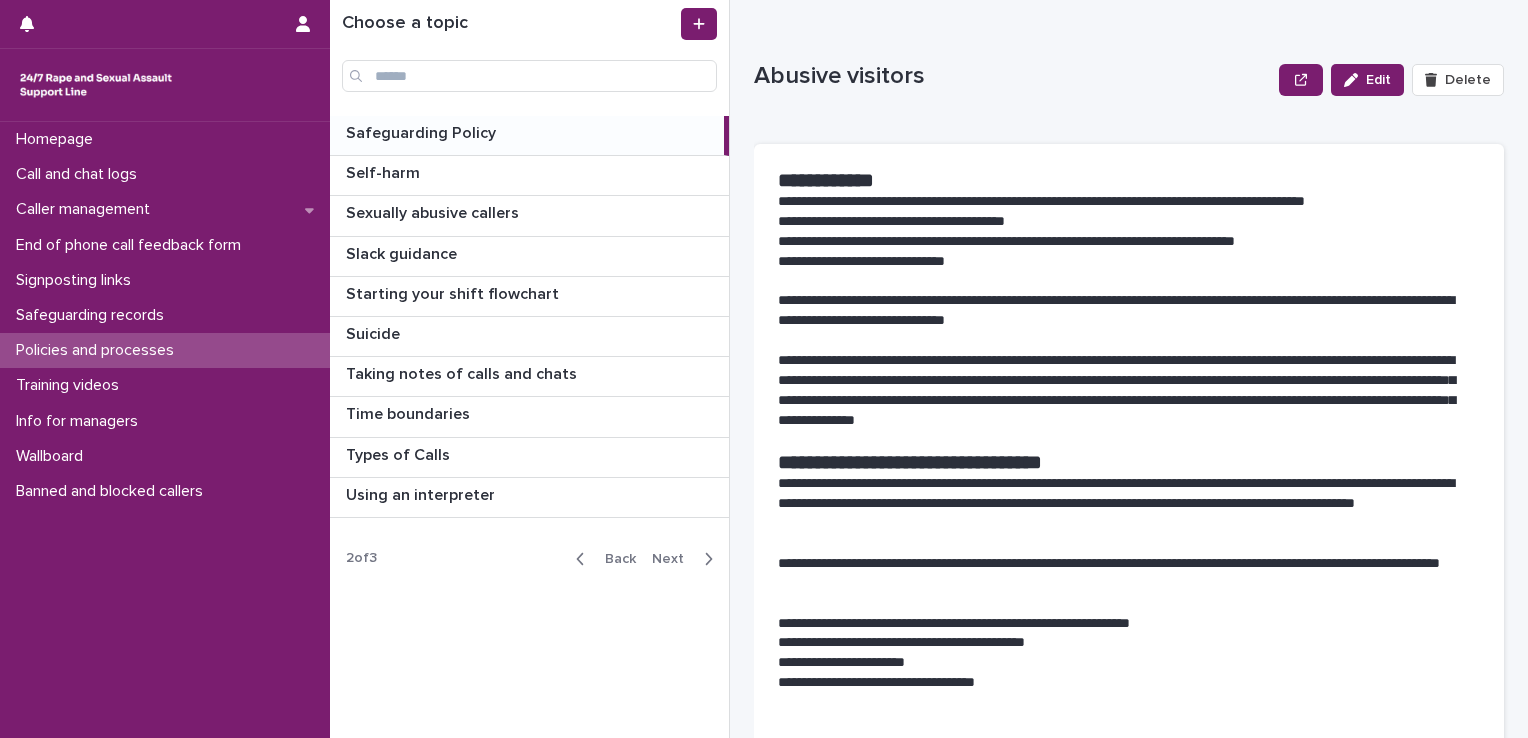 click on "Next" at bounding box center (674, 559) 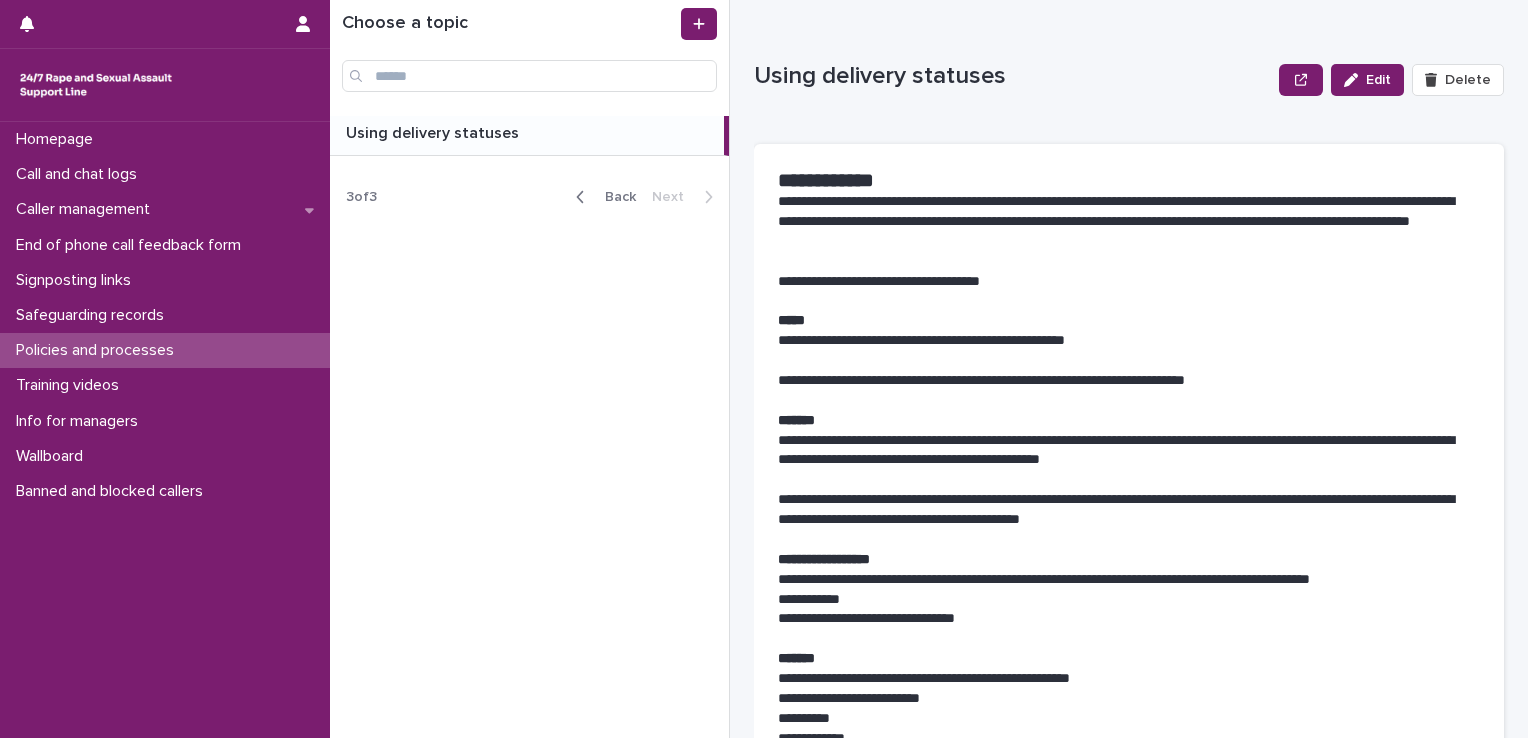 click on "Back" at bounding box center (614, 197) 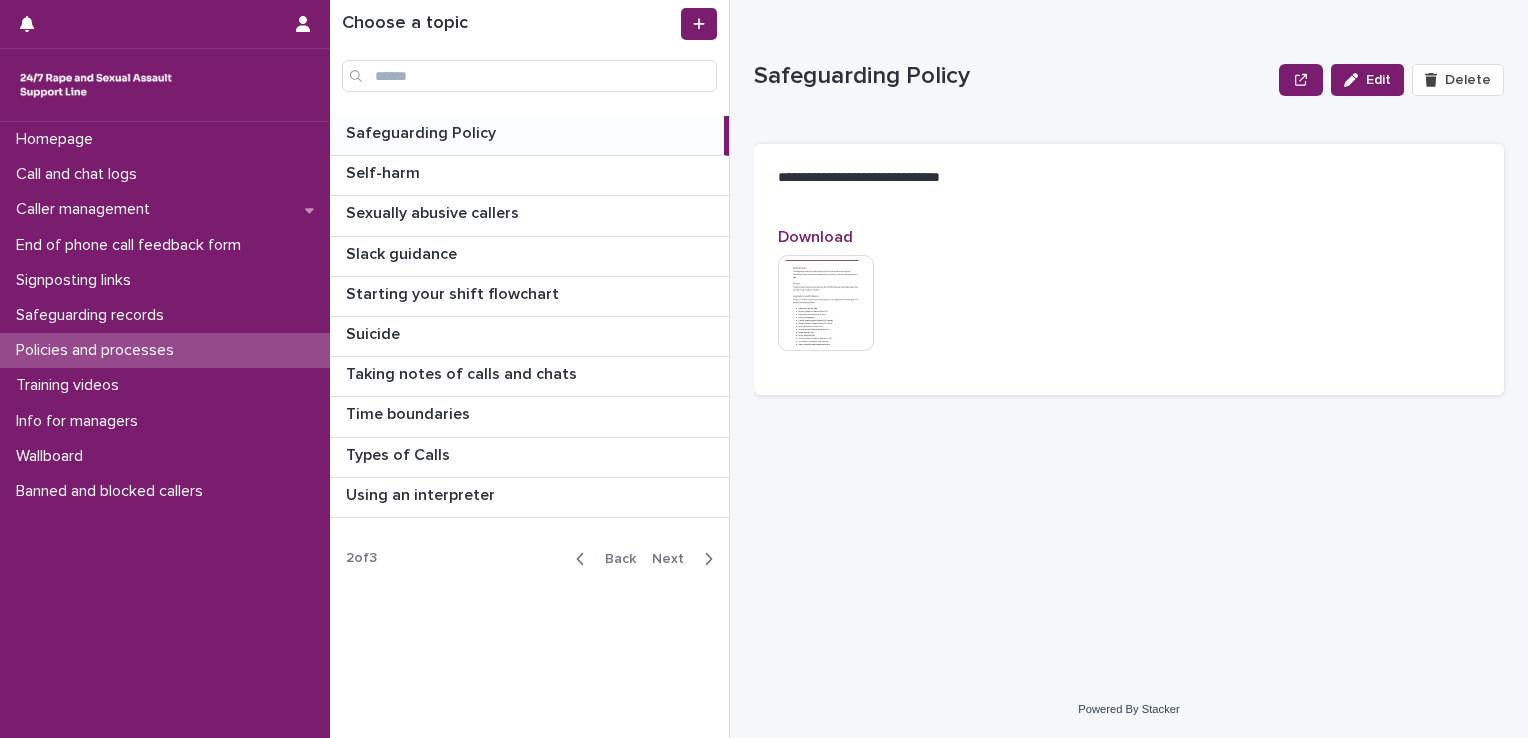 click on "Safeguarding Policy" at bounding box center [423, 131] 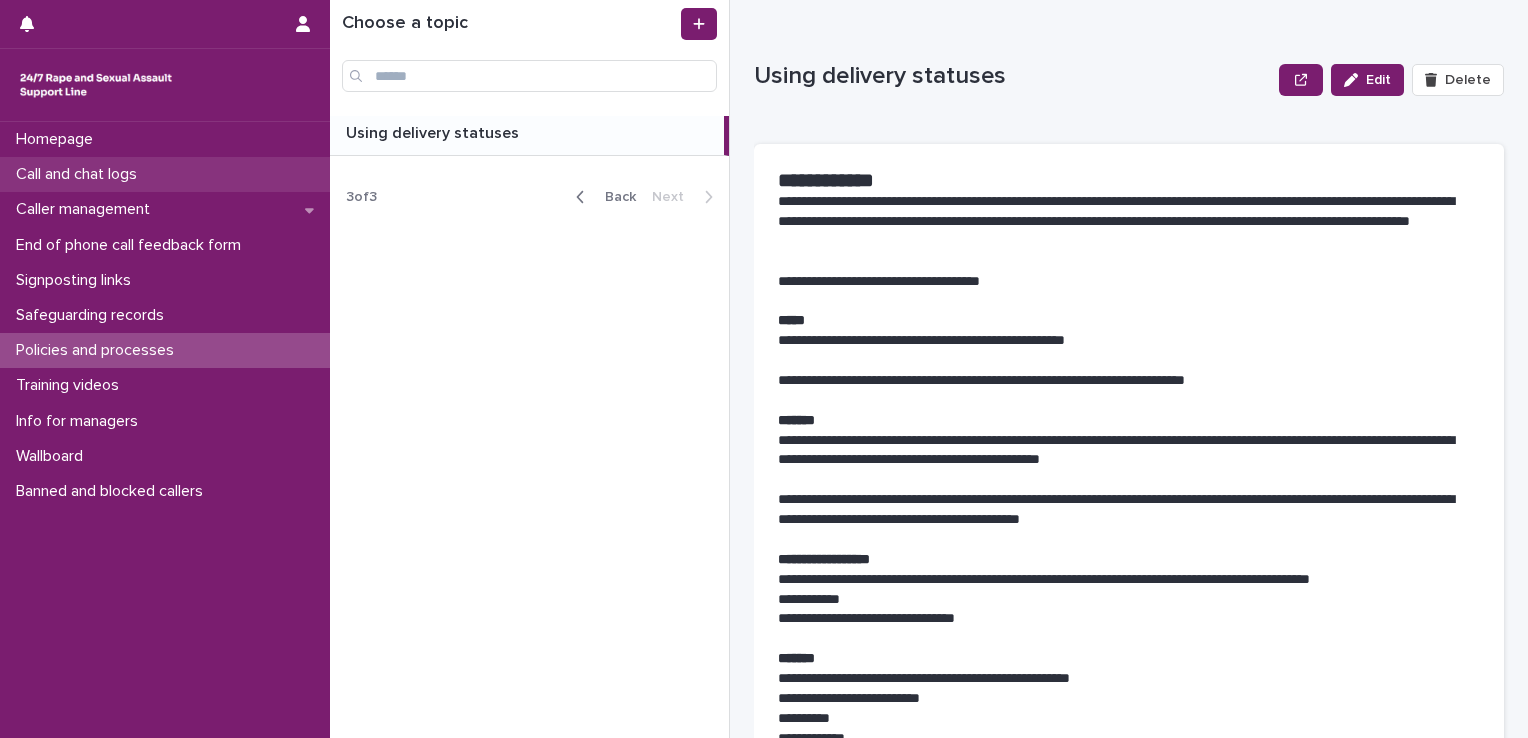 click on "Call and chat logs" at bounding box center (80, 174) 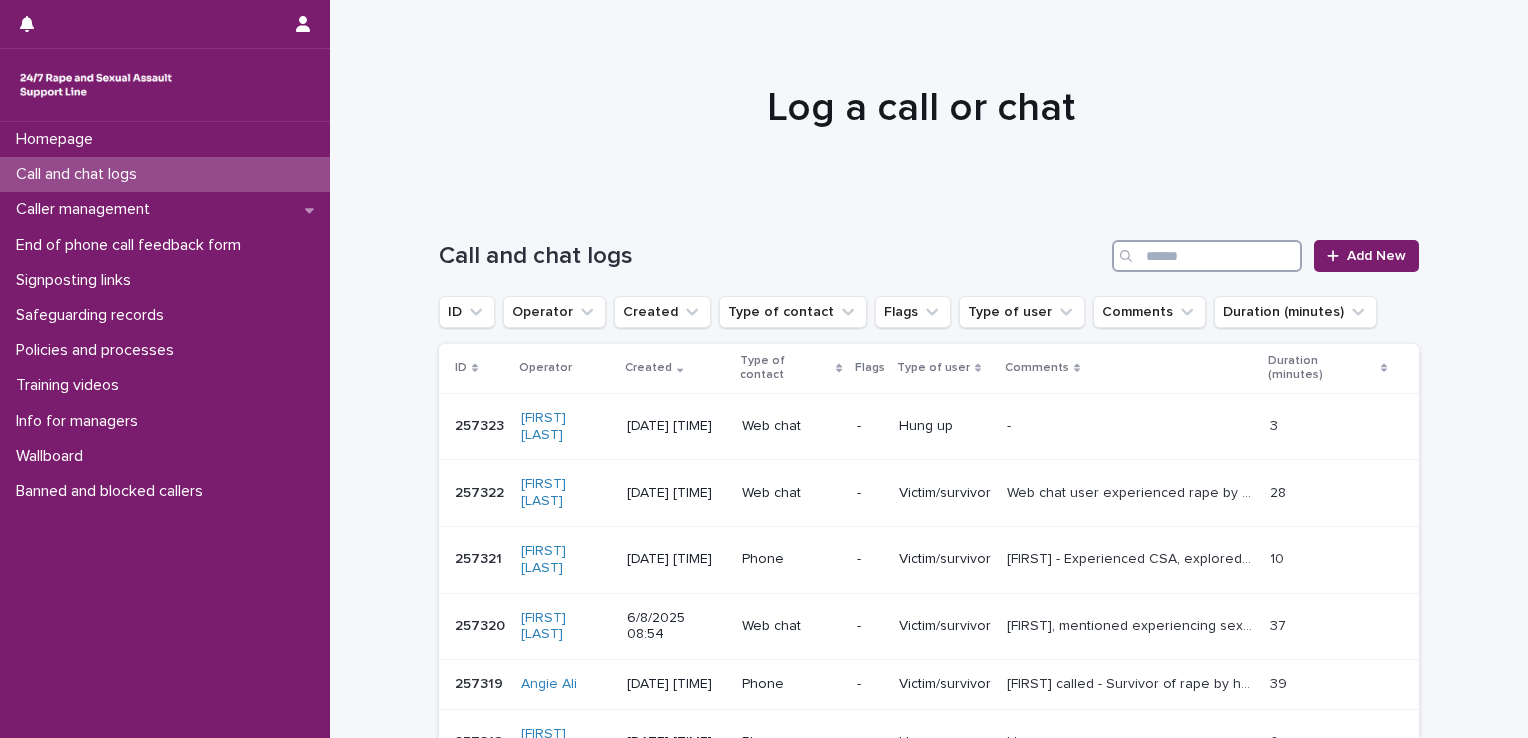 click at bounding box center (1207, 256) 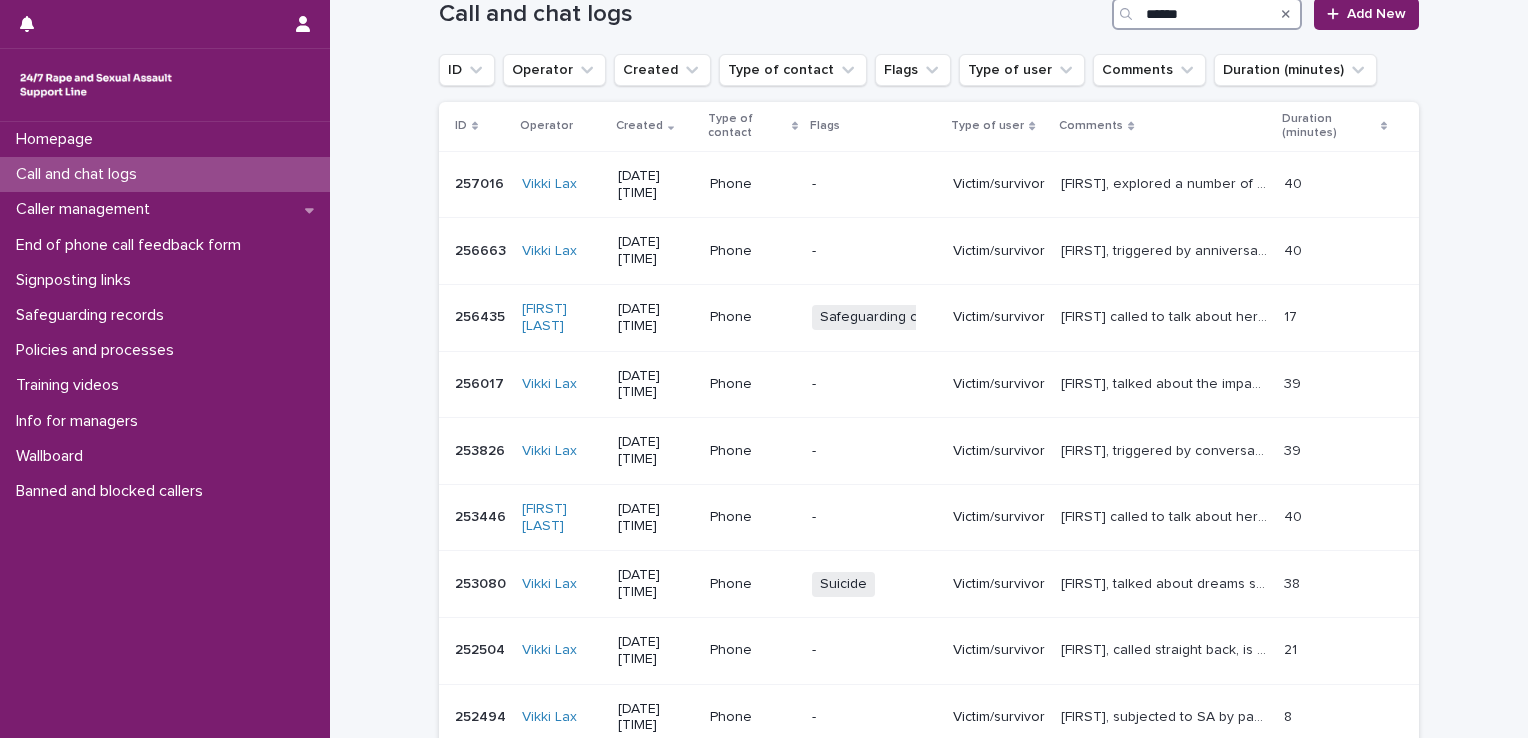 scroll, scrollTop: 258, scrollLeft: 0, axis: vertical 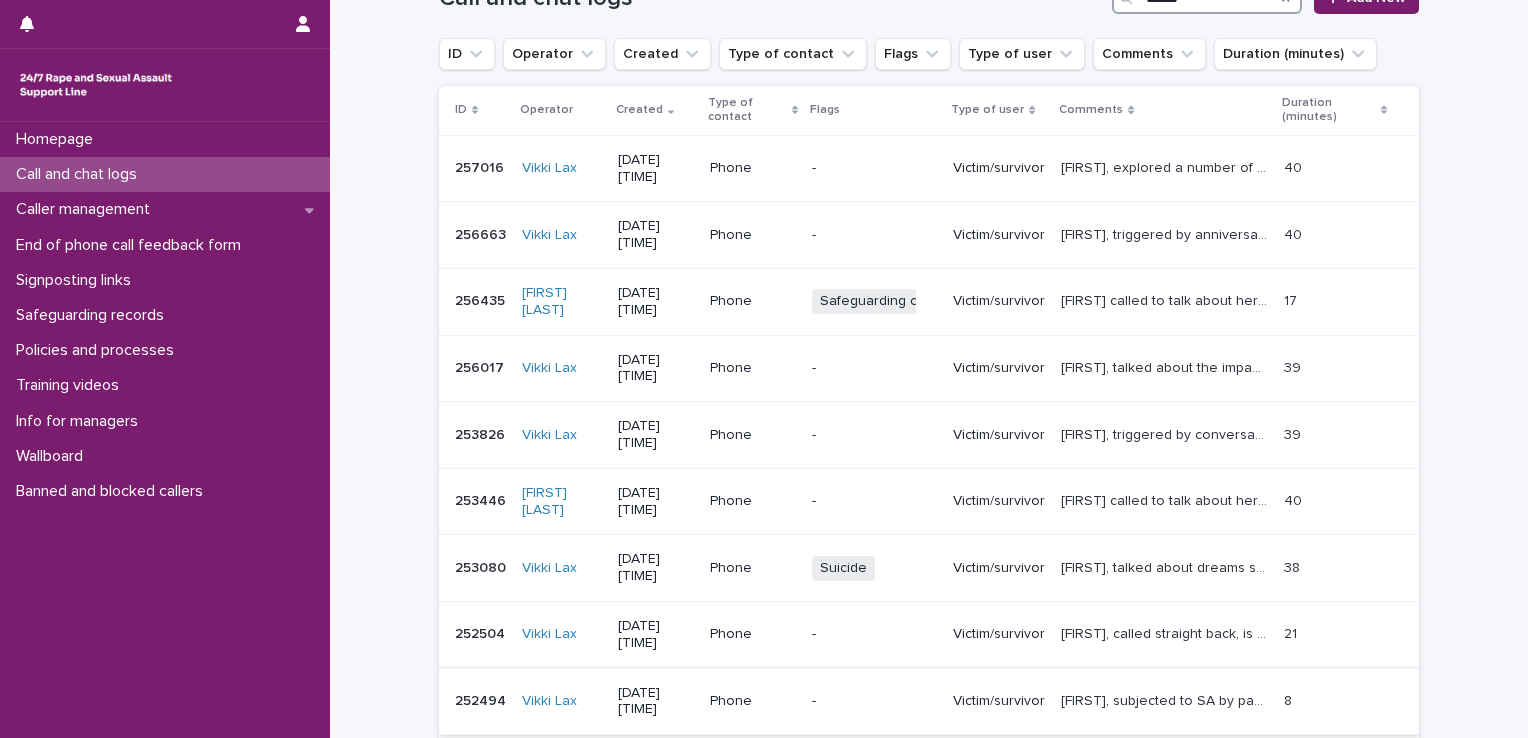 type on "******" 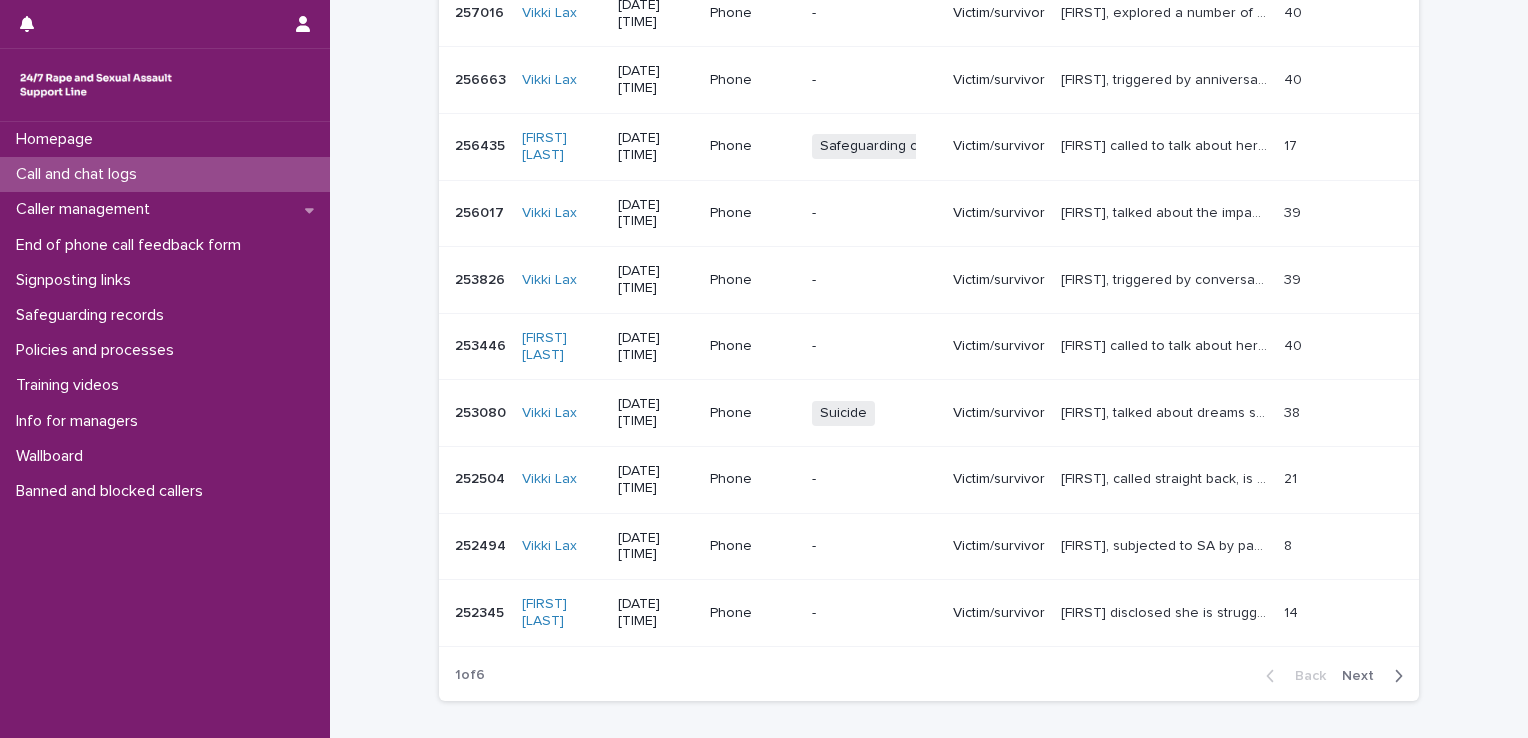 scroll, scrollTop: 415, scrollLeft: 0, axis: vertical 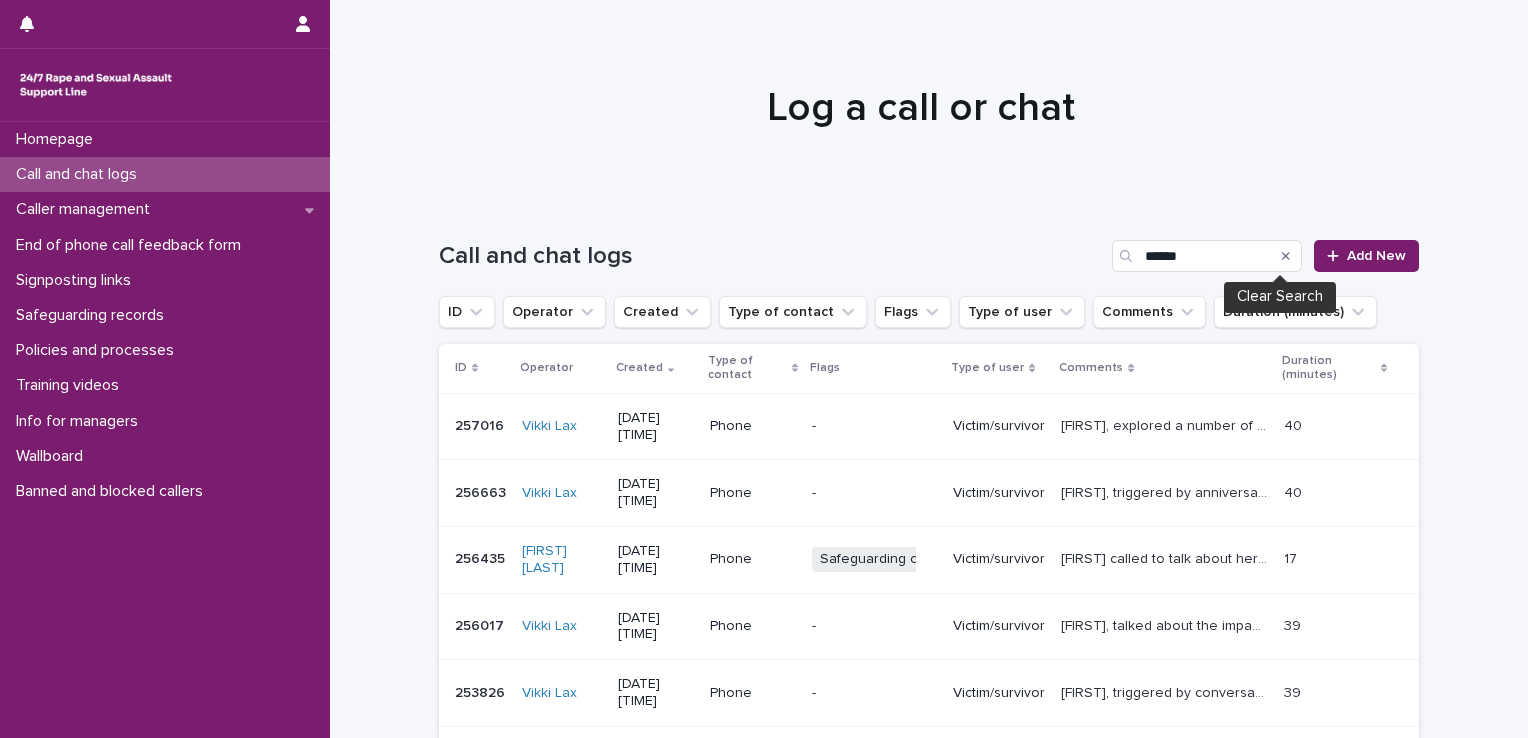 click at bounding box center (1286, 256) 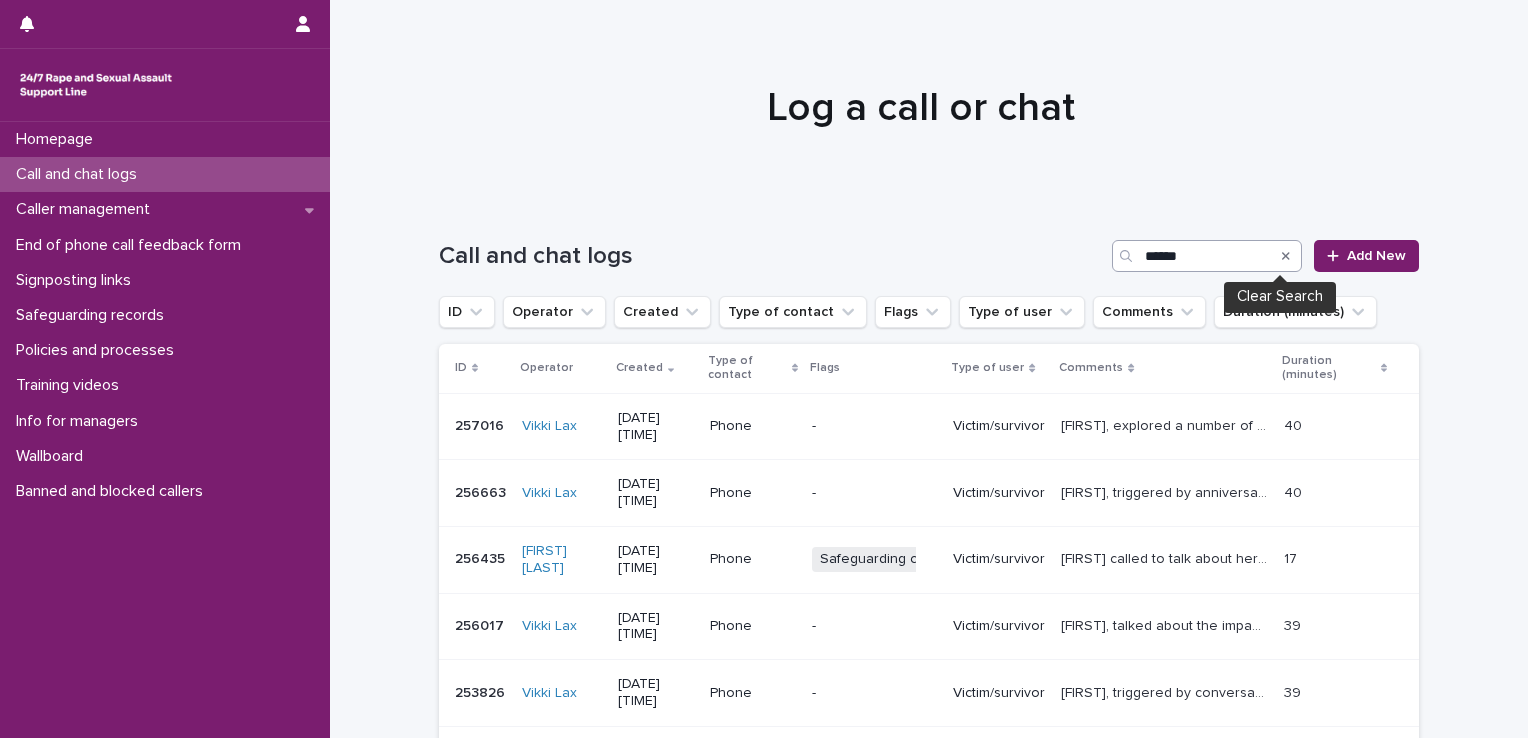 type 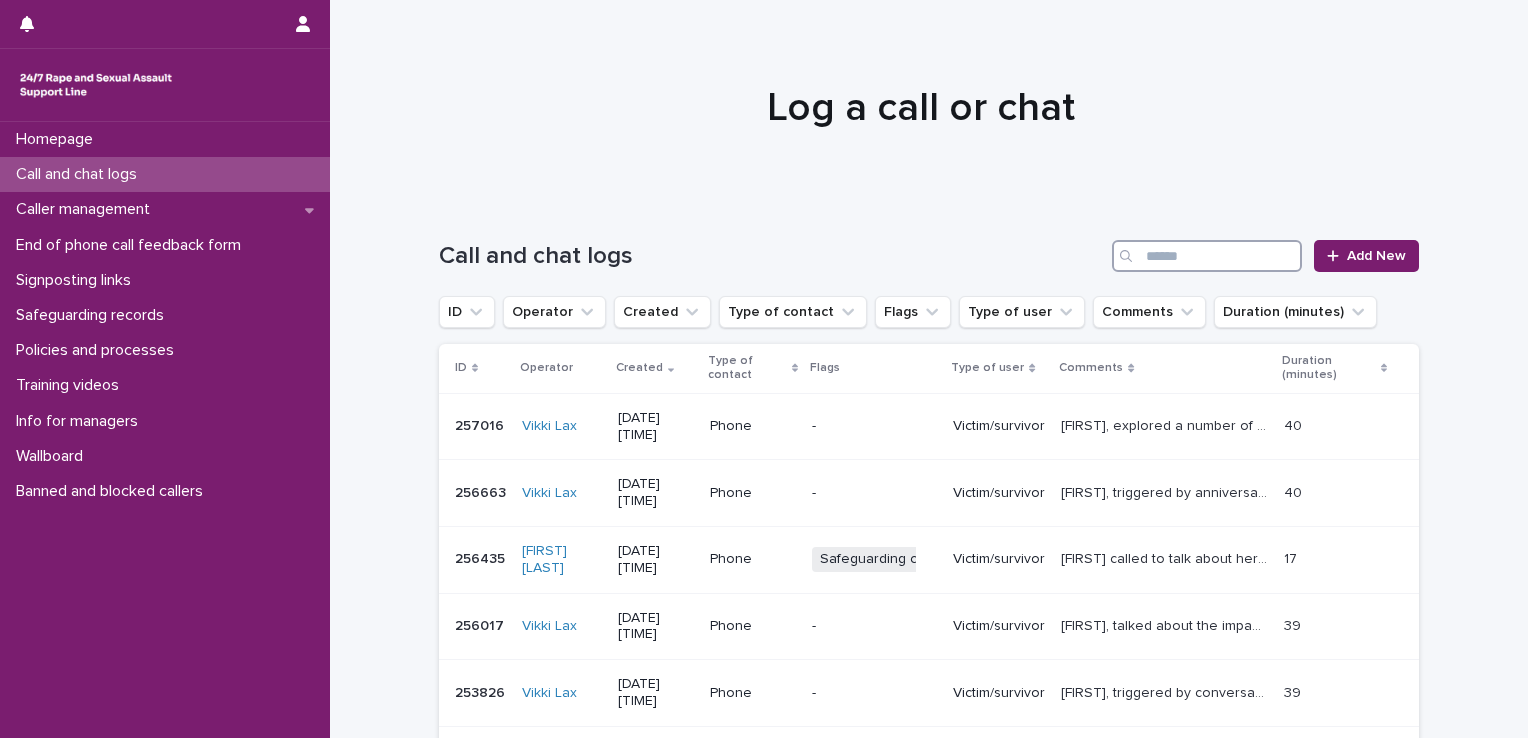 click at bounding box center [1207, 256] 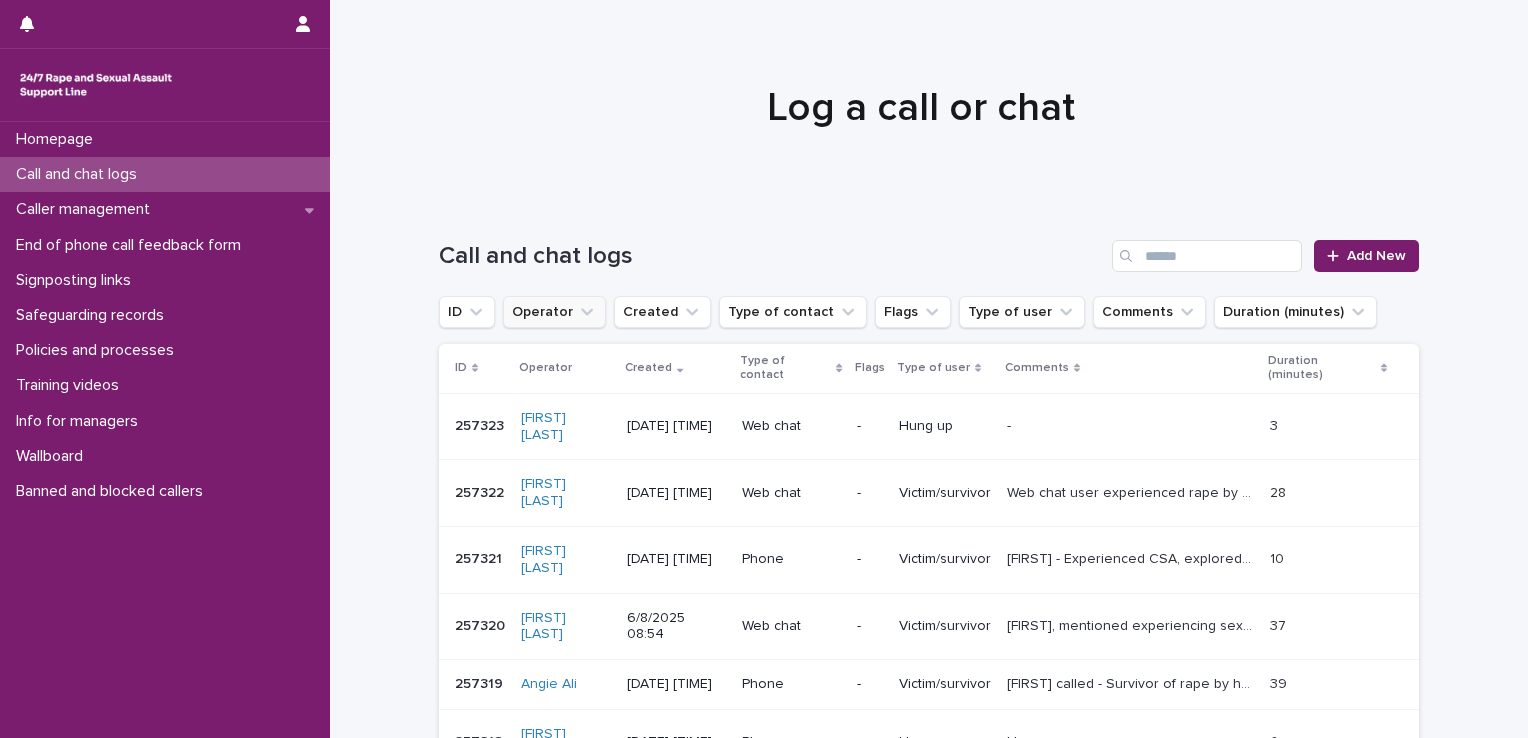 click on "Operator" at bounding box center (554, 312) 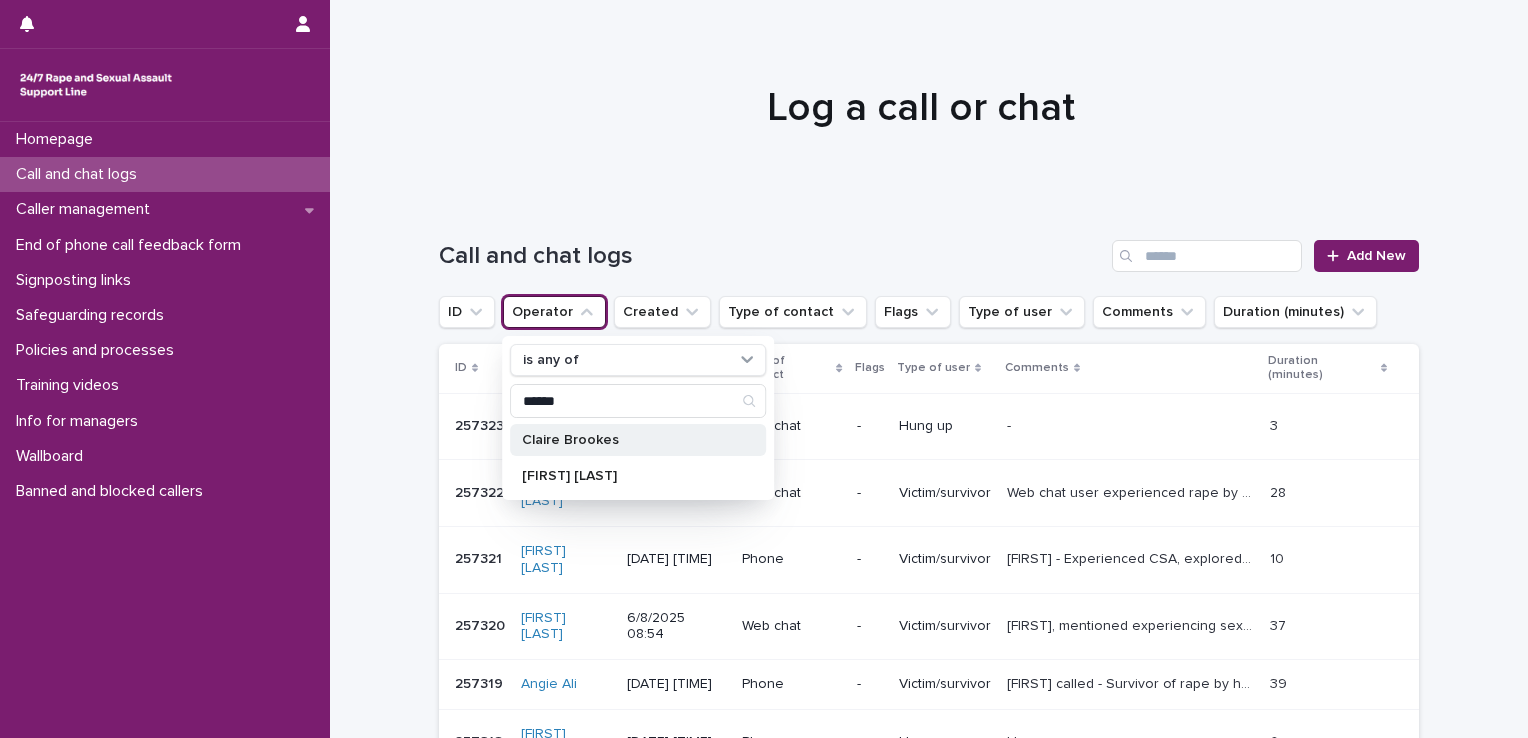 type on "******" 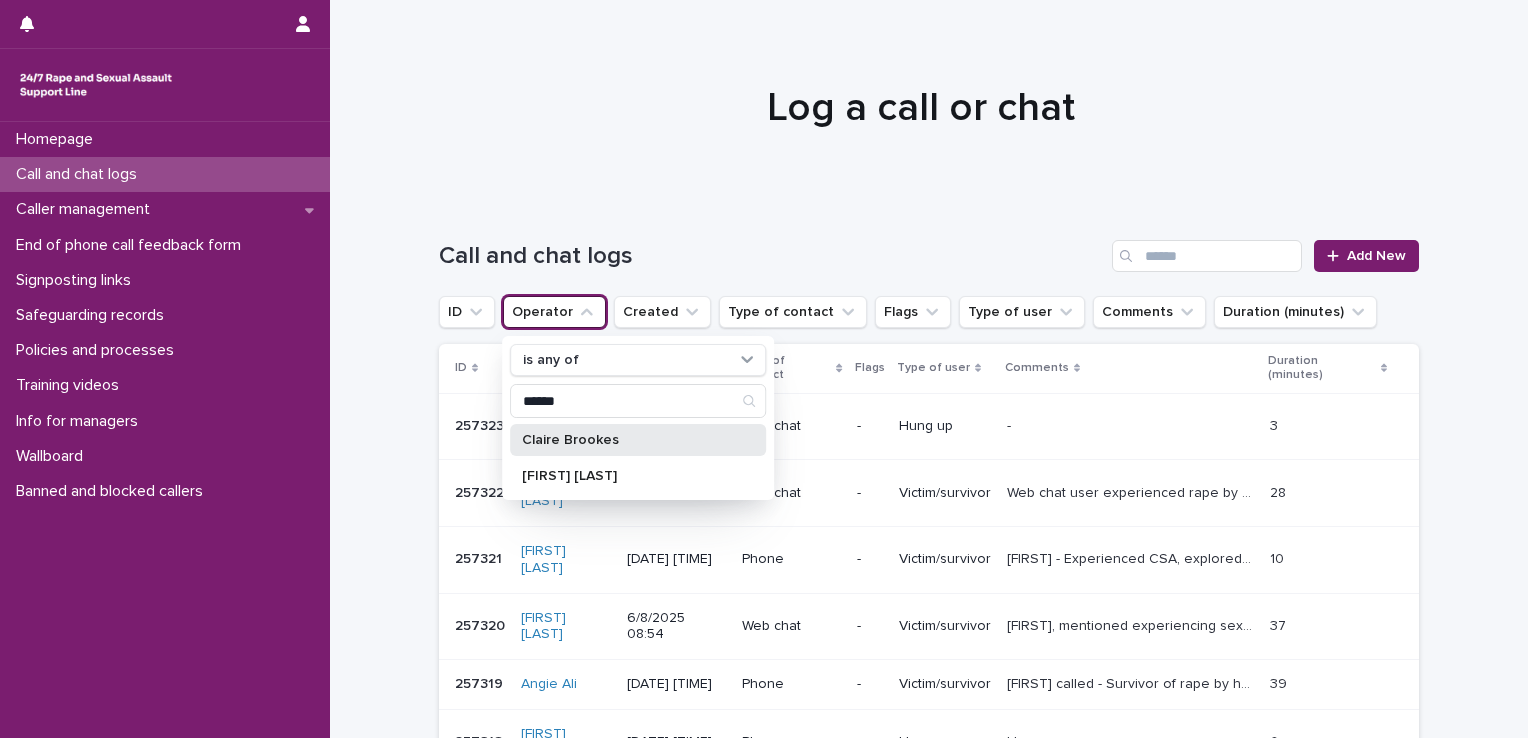 click on "Claire Brookes" at bounding box center (628, 440) 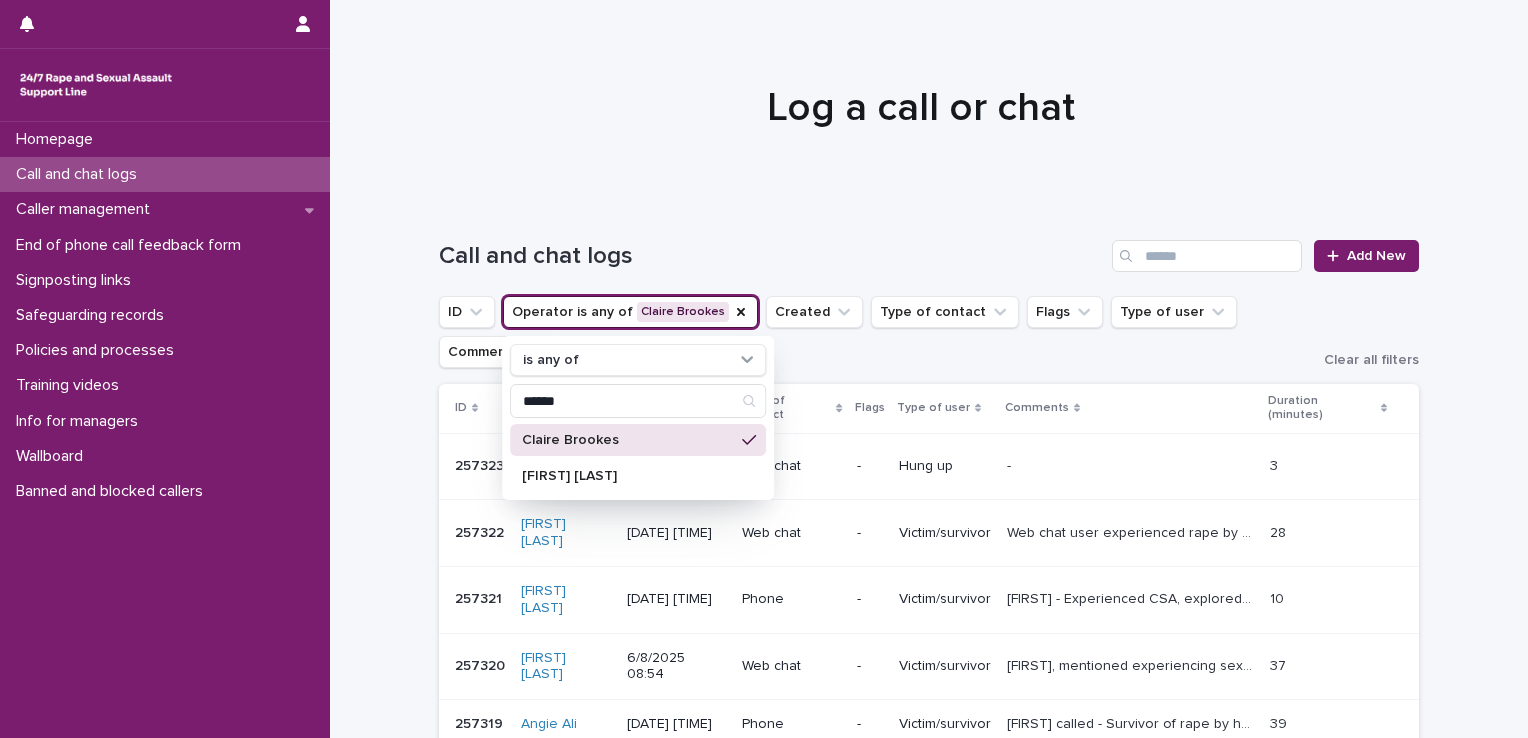 click at bounding box center (921, 99) 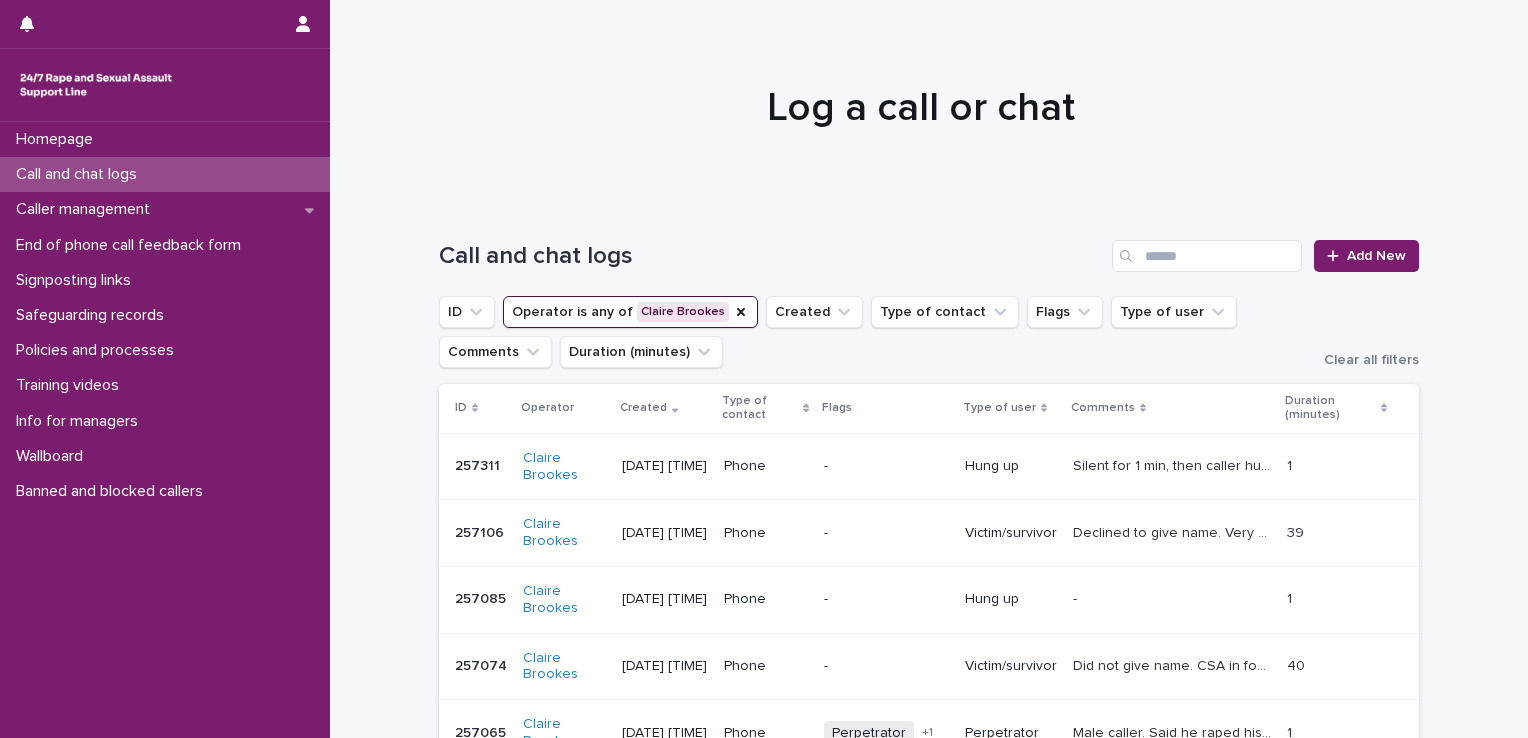 scroll, scrollTop: 585, scrollLeft: 0, axis: vertical 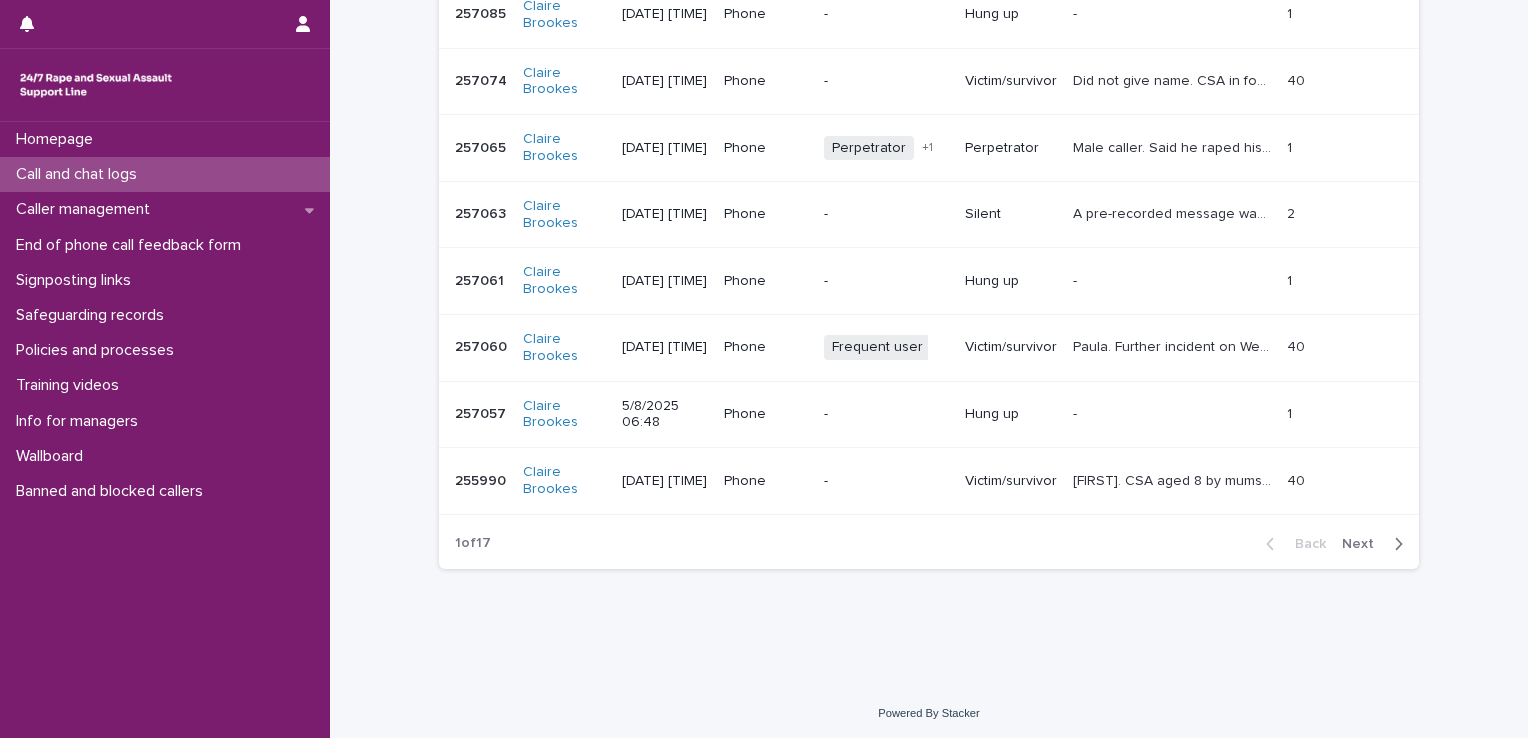 drag, startPoint x: 497, startPoint y: 147, endPoint x: 446, endPoint y: 148, distance: 51.009804 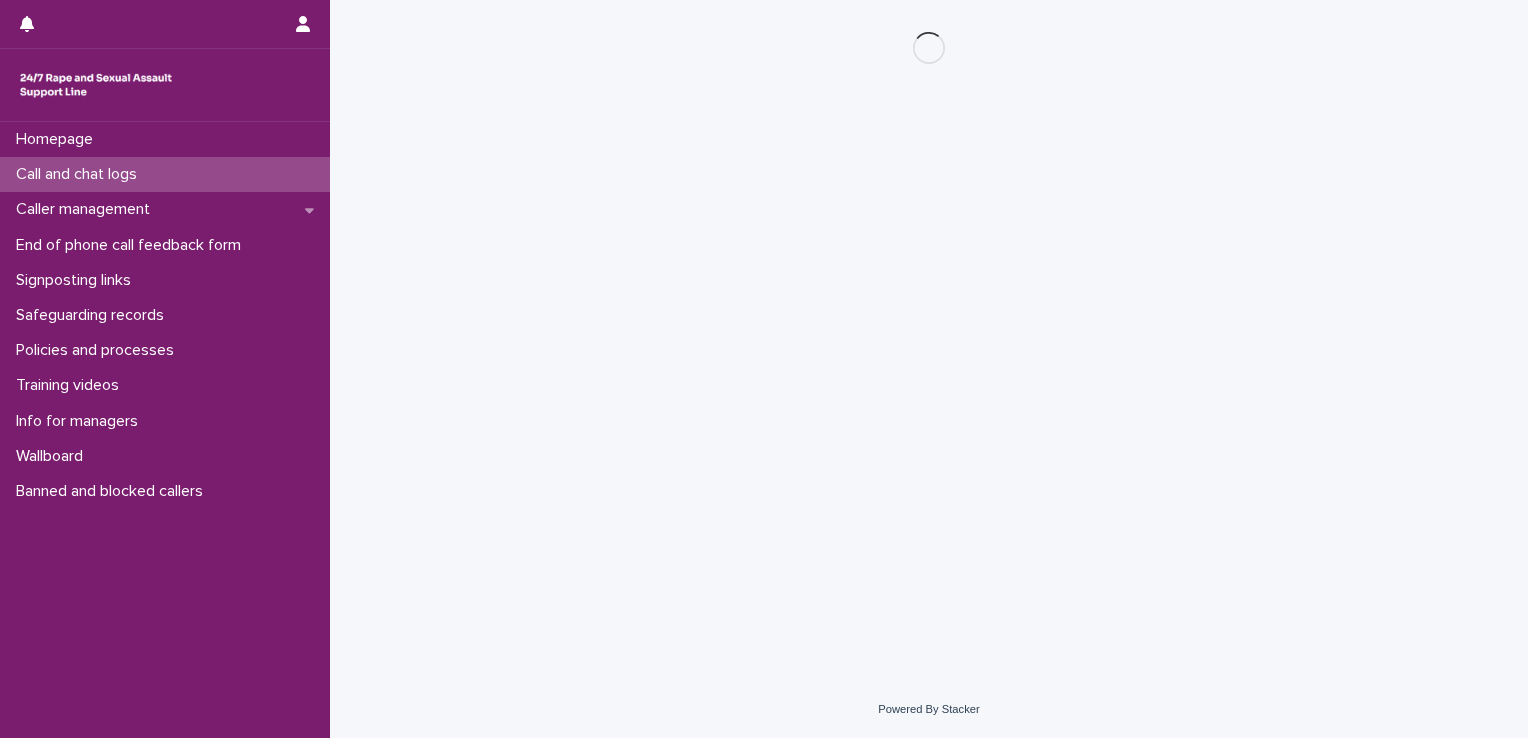 scroll, scrollTop: 0, scrollLeft: 0, axis: both 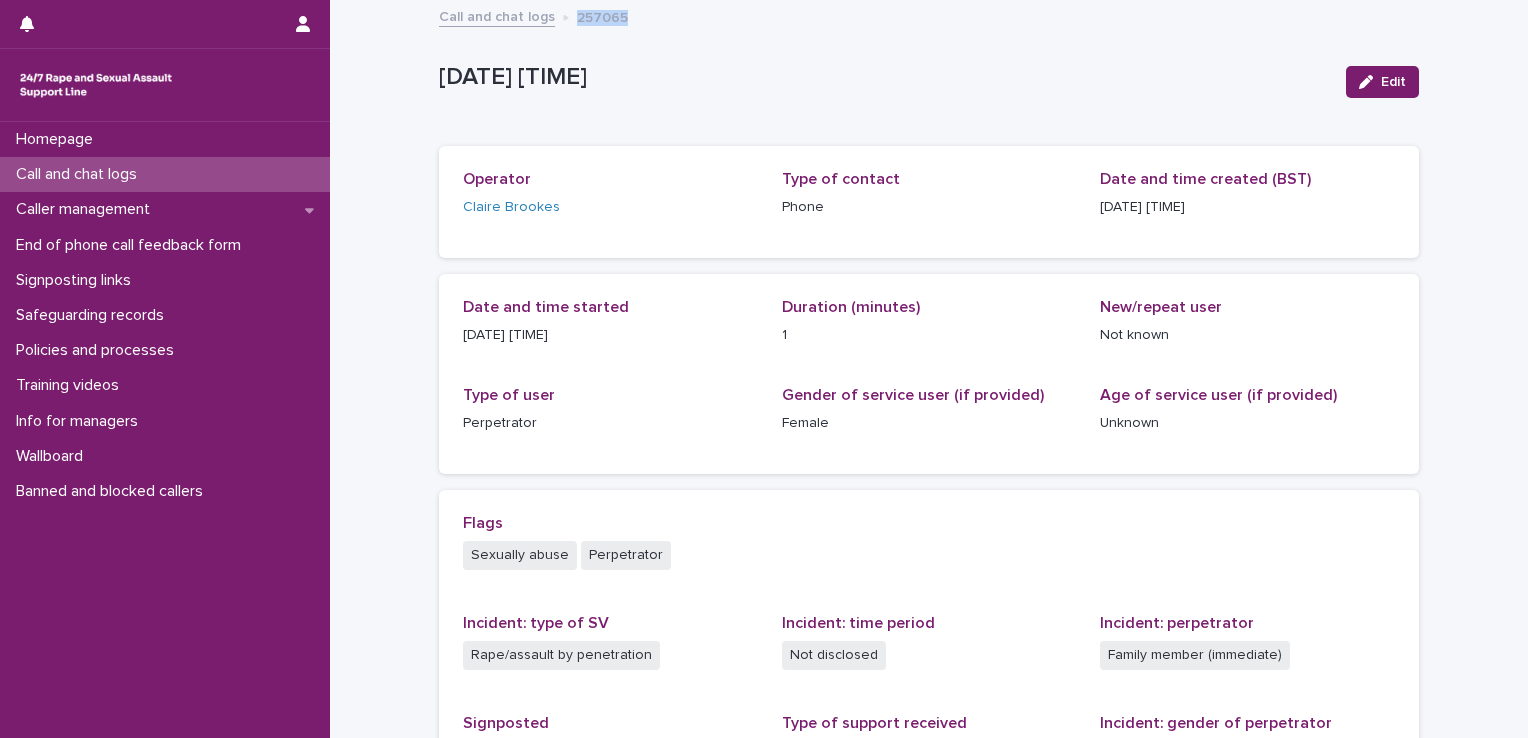 drag, startPoint x: 623, startPoint y: 21, endPoint x: 565, endPoint y: 22, distance: 58.00862 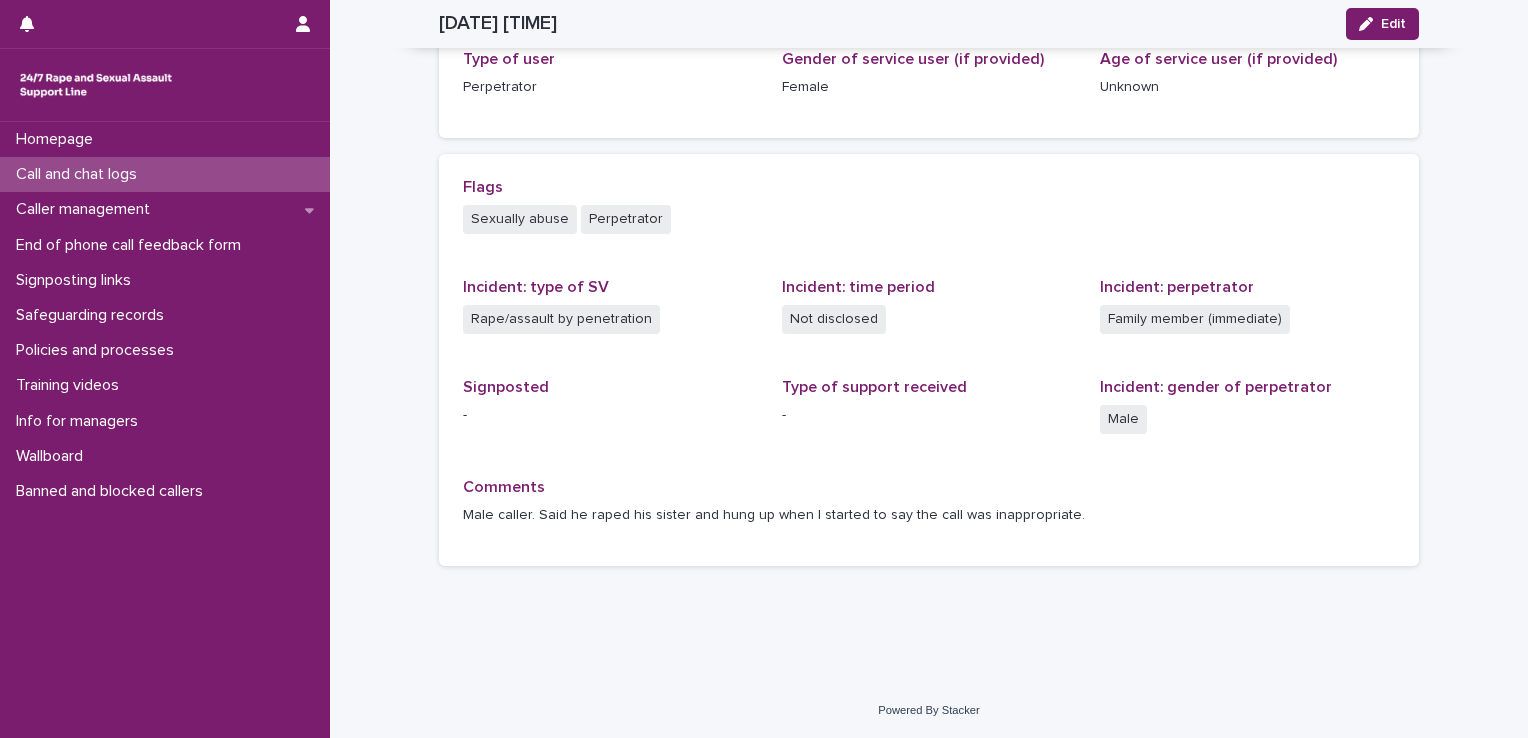 click on "Call and chat logs" at bounding box center (80, 174) 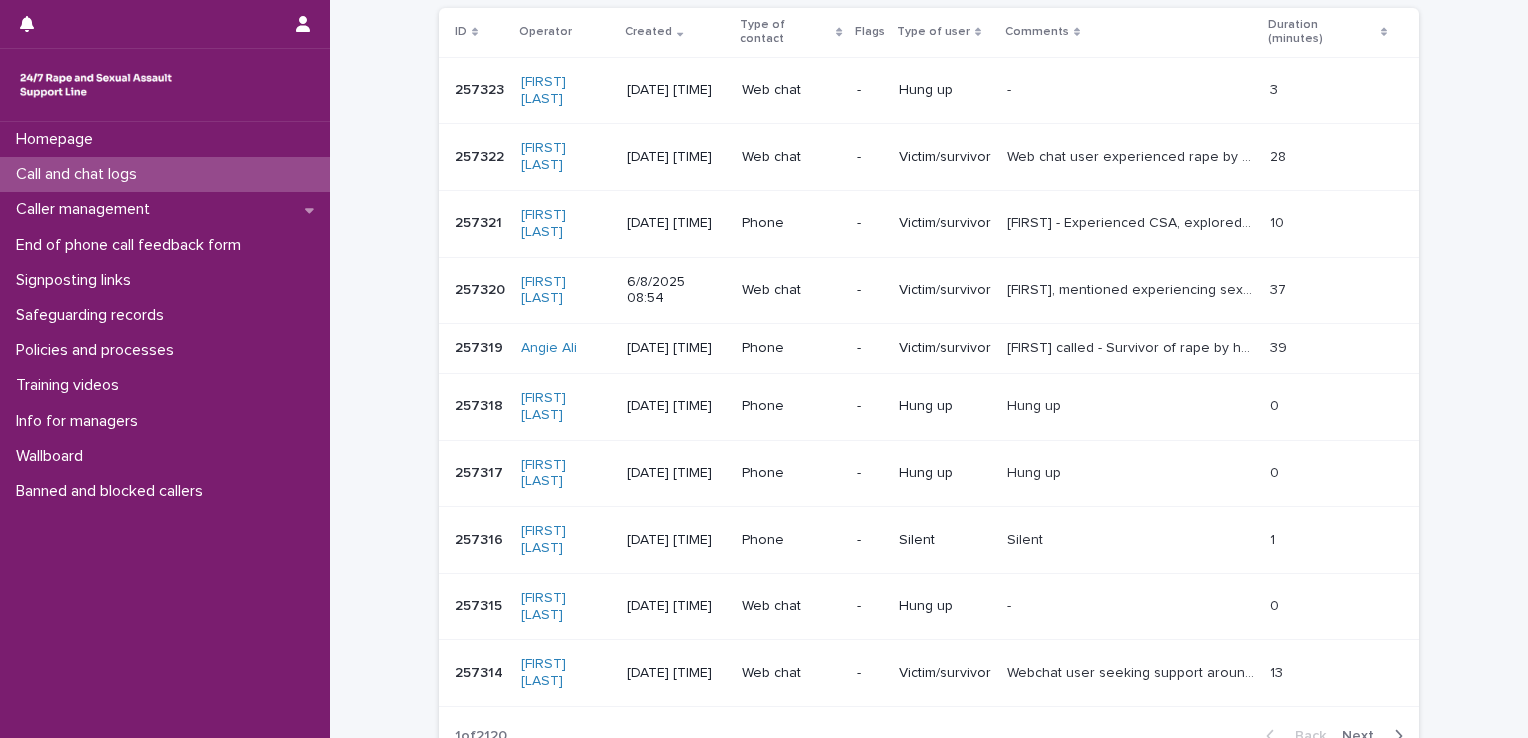 scroll, scrollTop: 0, scrollLeft: 0, axis: both 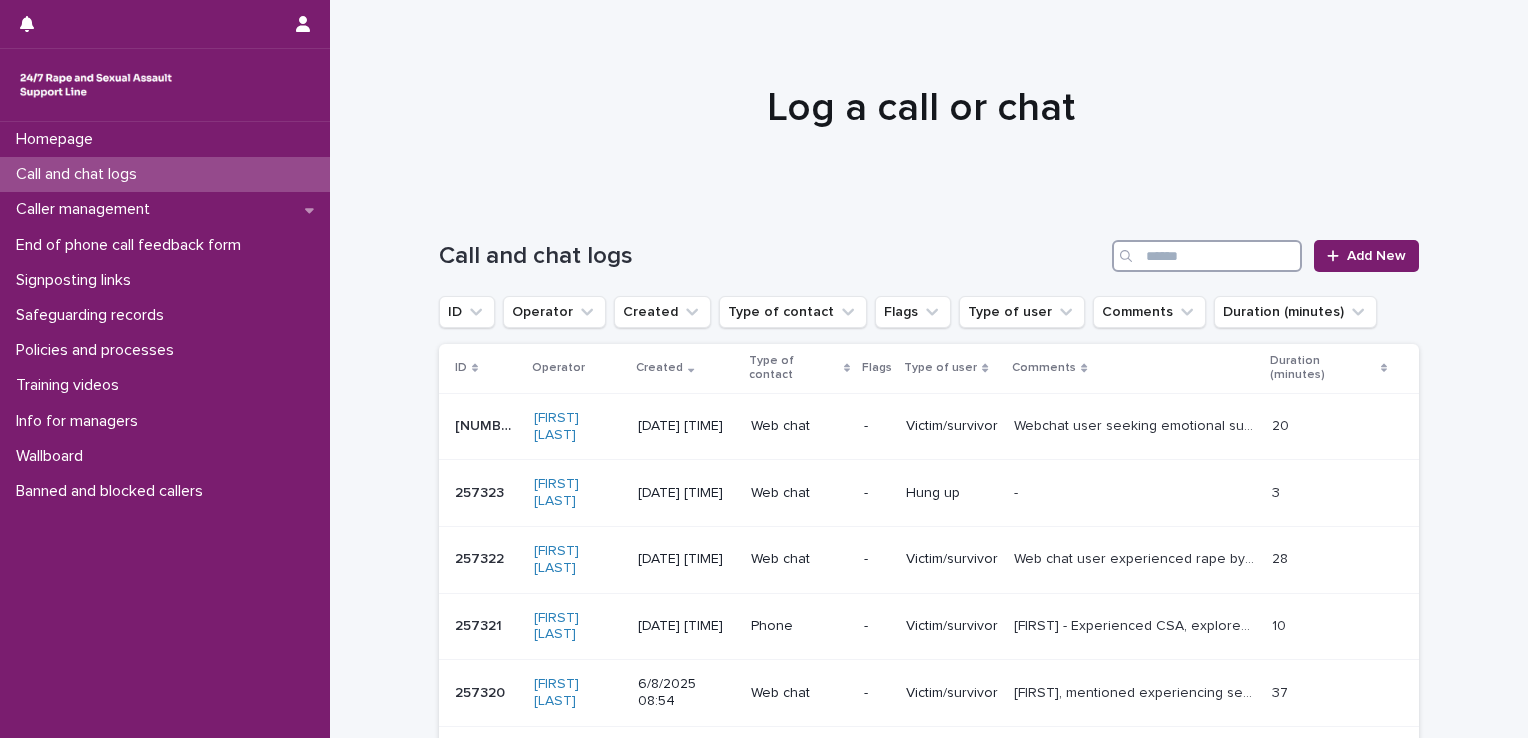 click at bounding box center (1207, 256) 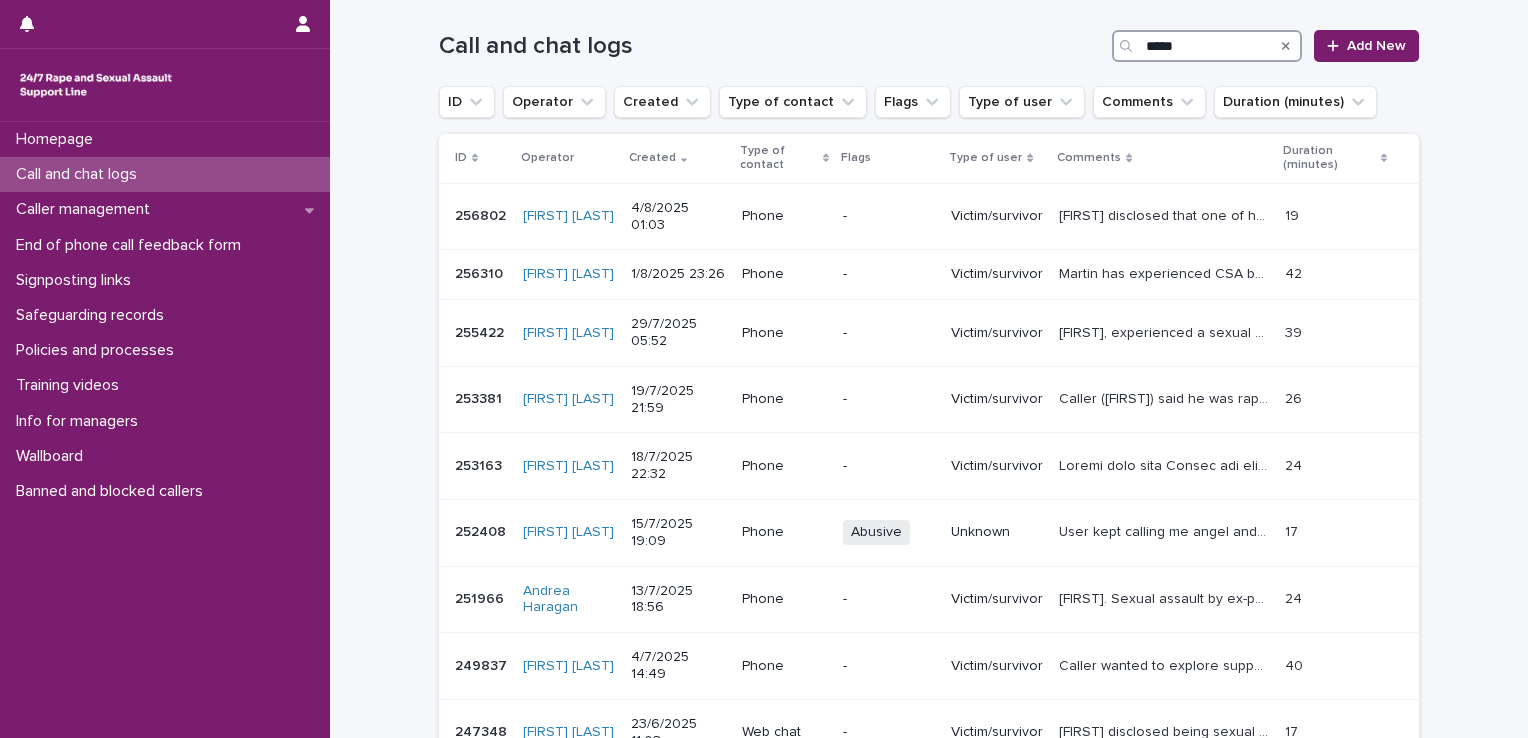 scroll, scrollTop: 213, scrollLeft: 0, axis: vertical 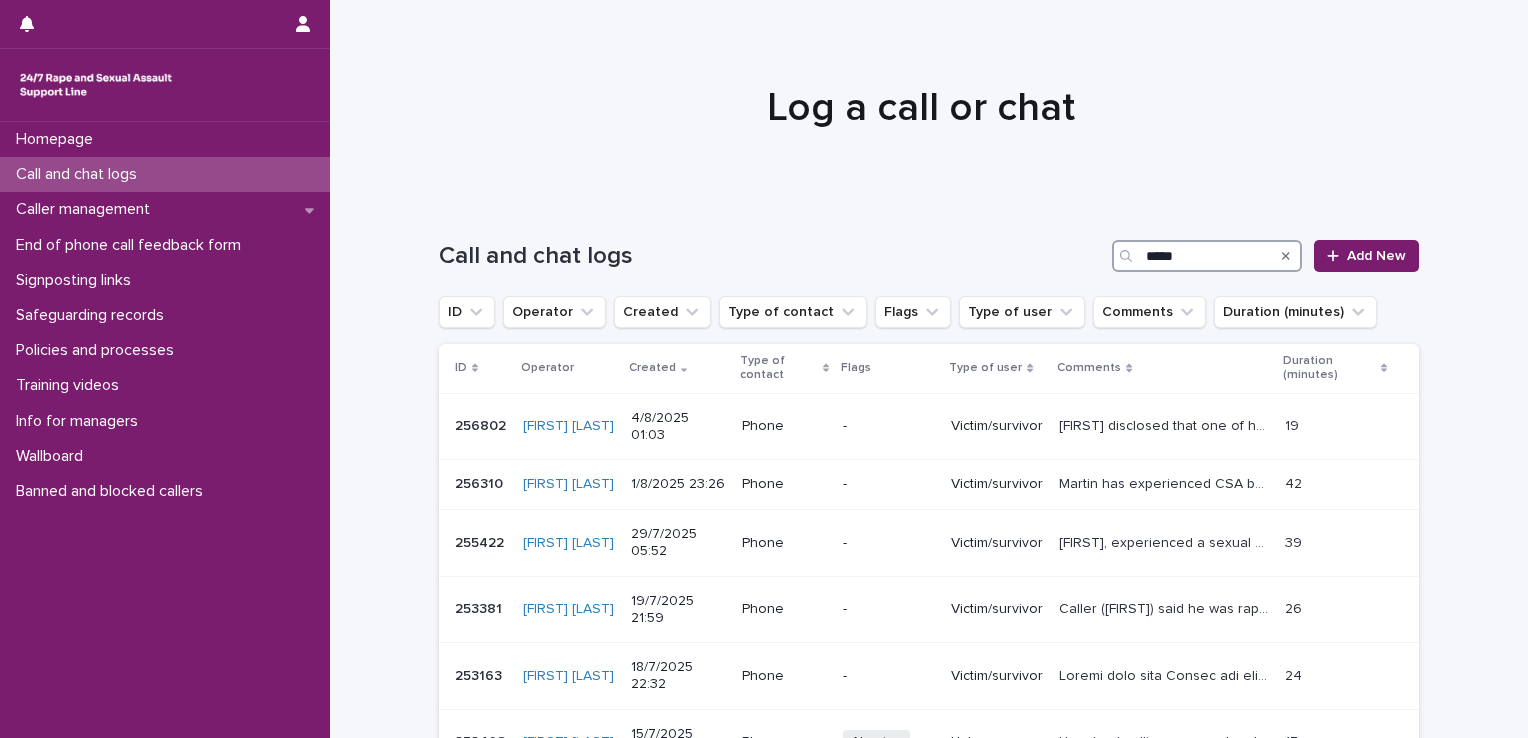 drag, startPoint x: 1186, startPoint y: 260, endPoint x: 1064, endPoint y: 250, distance: 122.40915 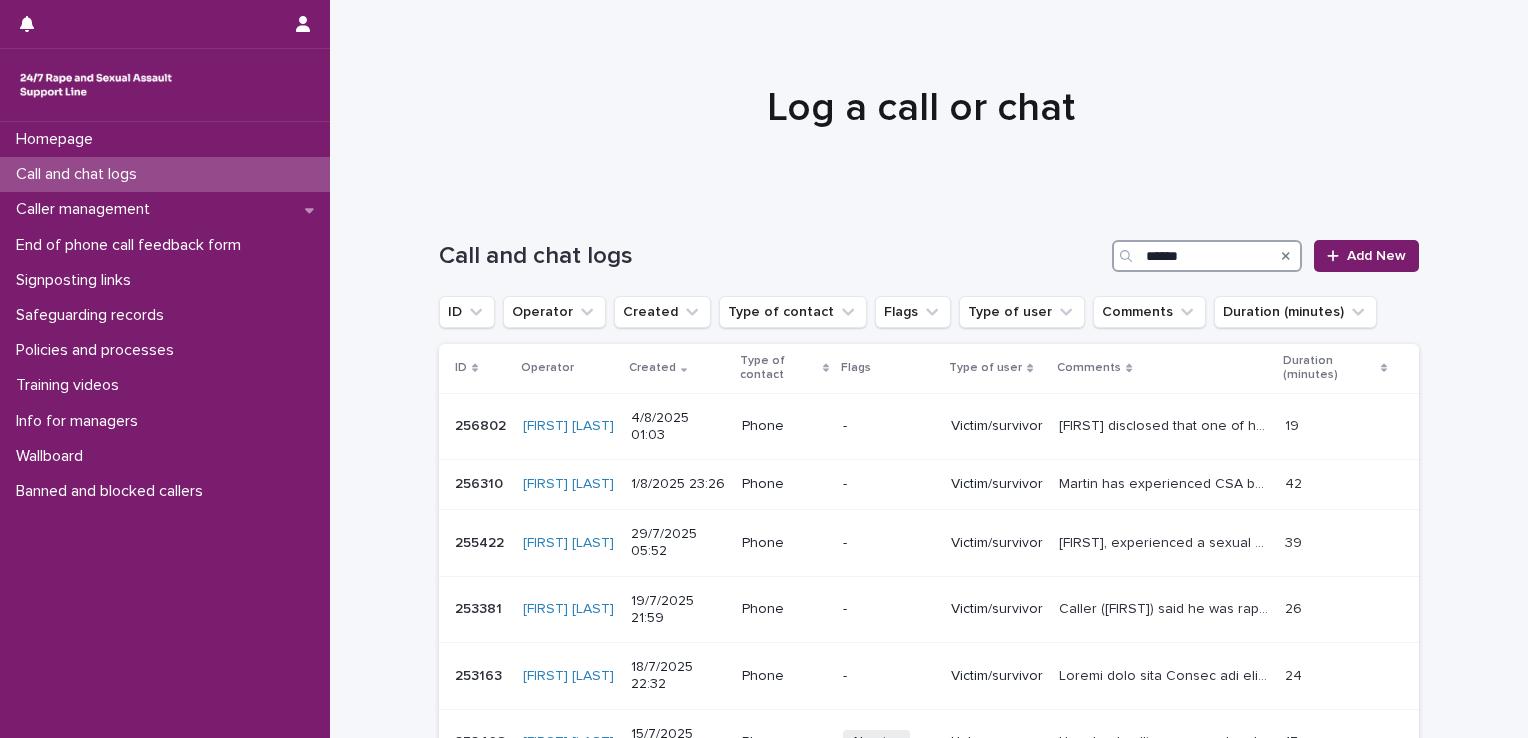 type on "******" 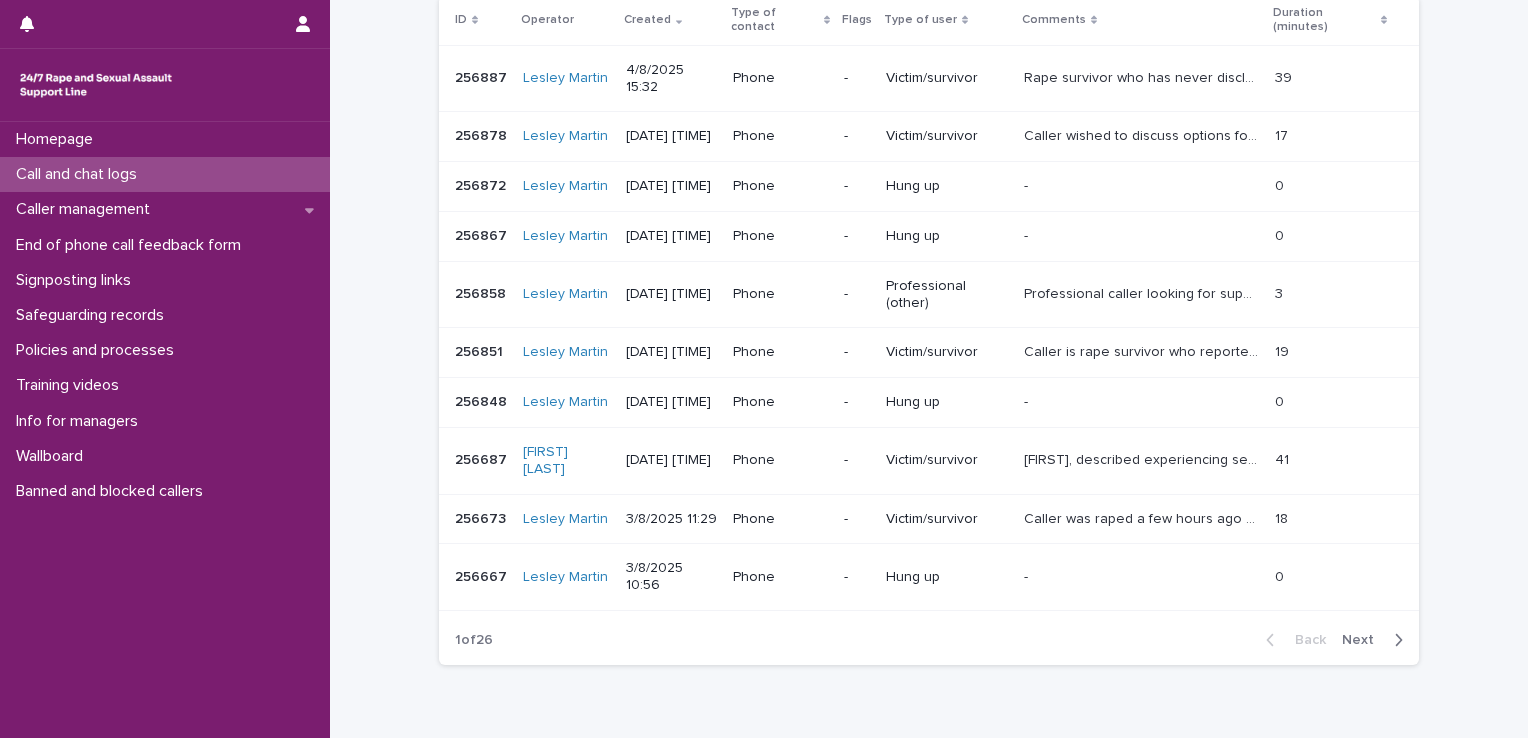scroll, scrollTop: 363, scrollLeft: 0, axis: vertical 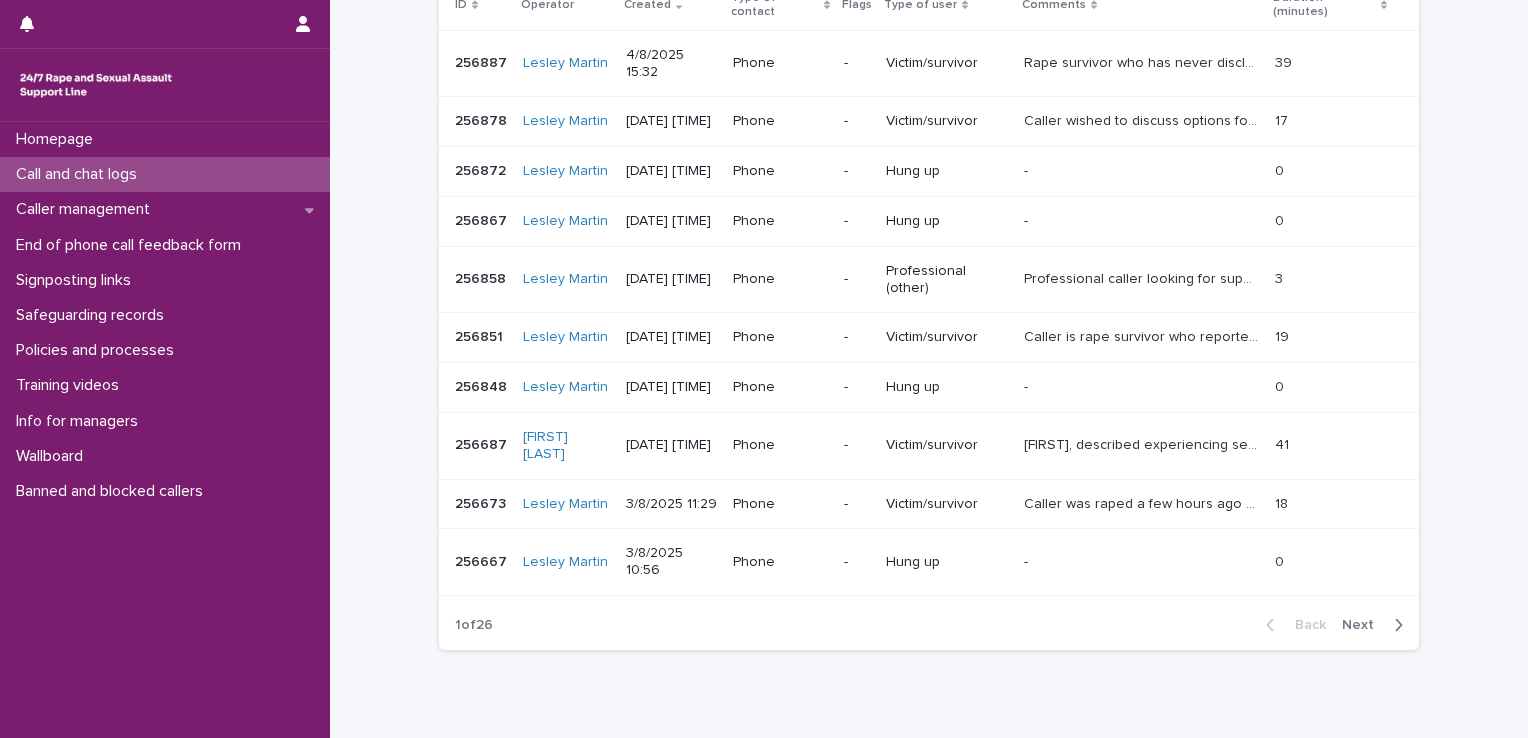 click on "Next" at bounding box center (1364, 625) 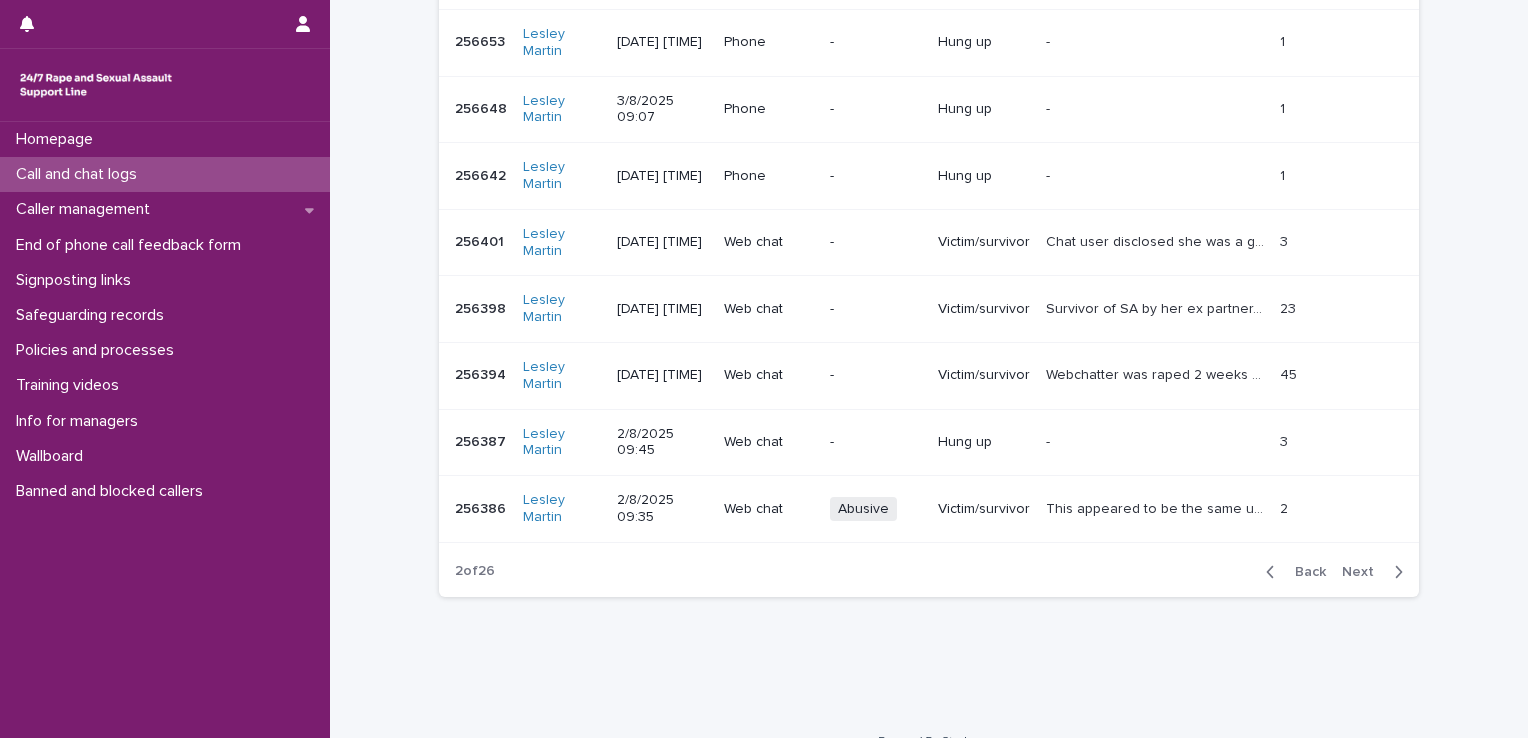 scroll, scrollTop: 545, scrollLeft: 0, axis: vertical 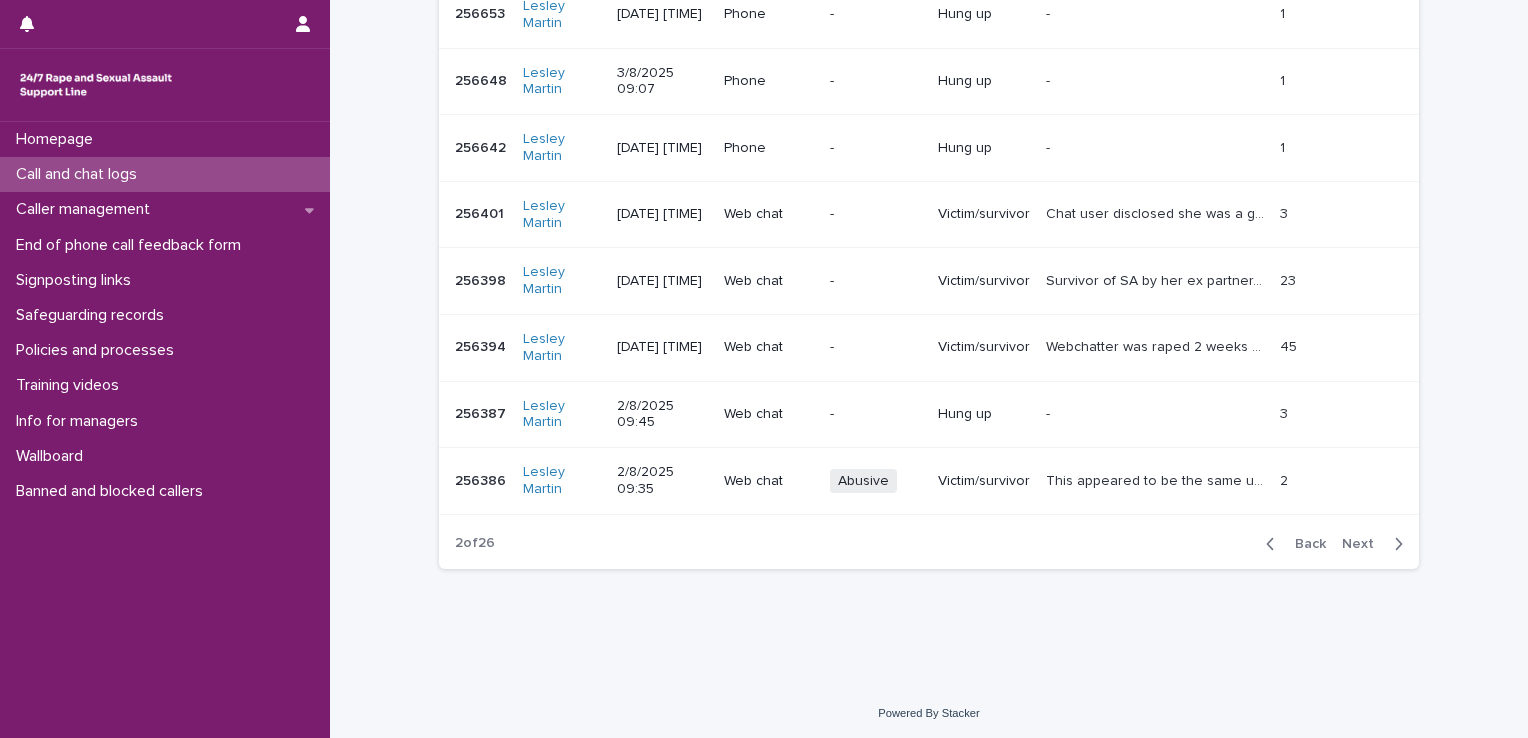 click on "Next" at bounding box center (1364, 544) 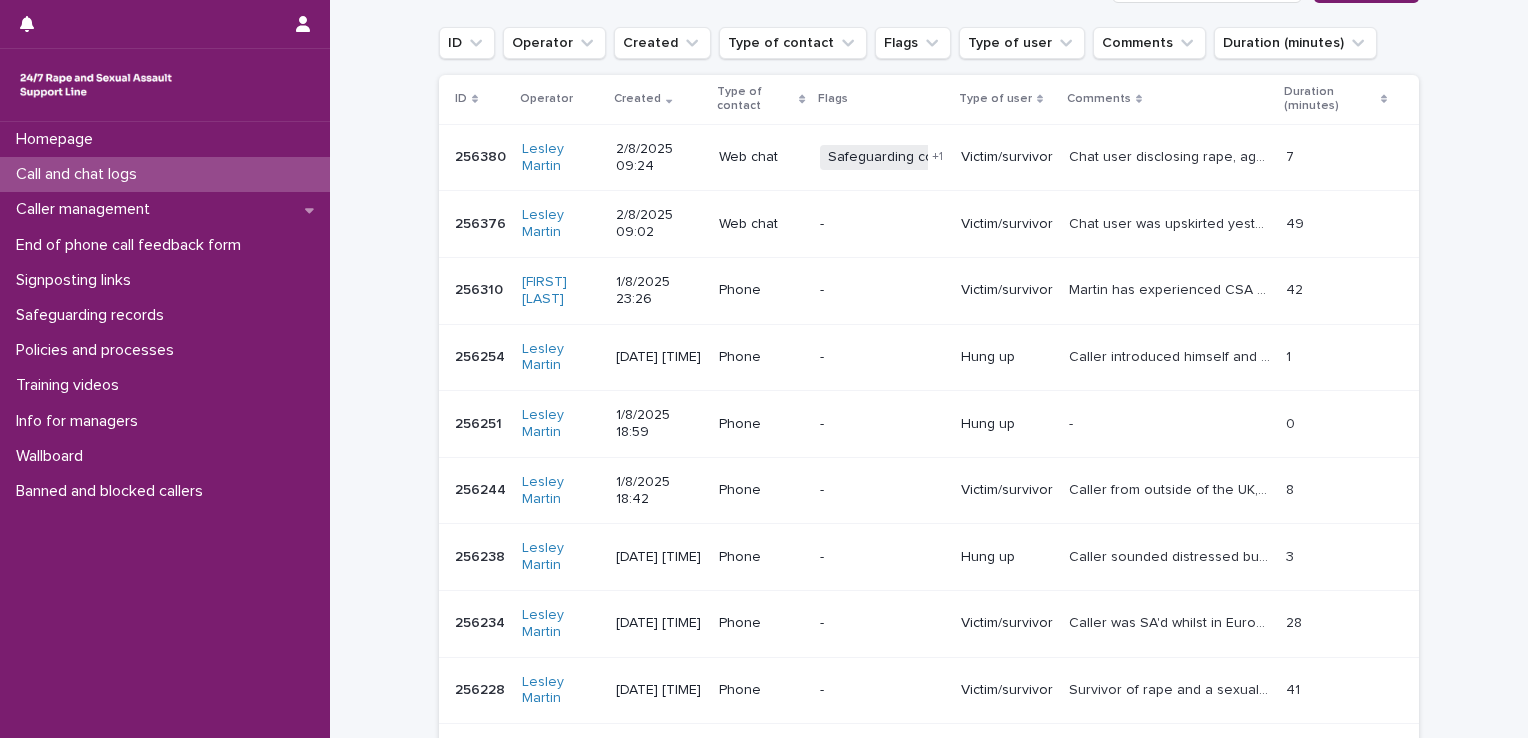 scroll, scrollTop: 545, scrollLeft: 0, axis: vertical 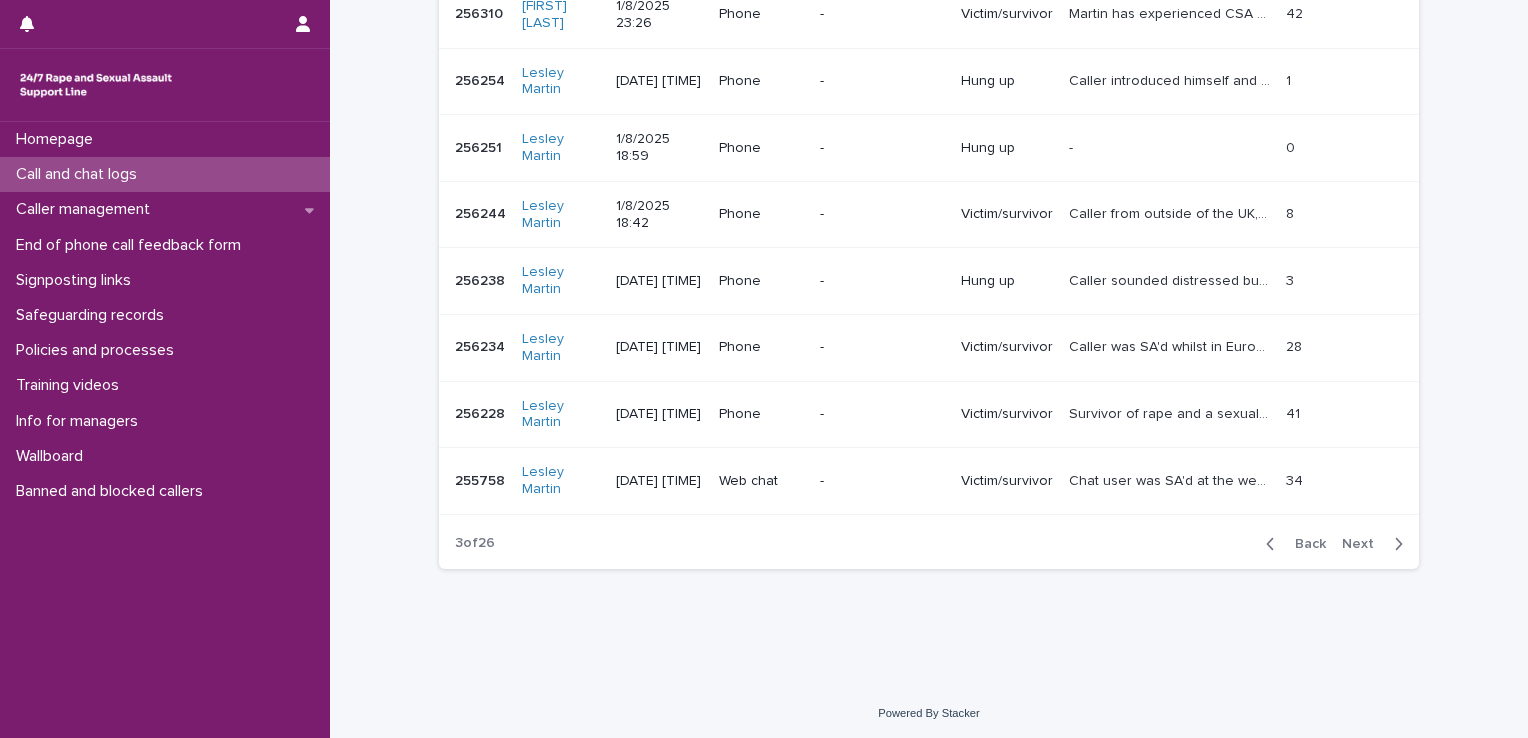 click on "Next" at bounding box center [1364, 544] 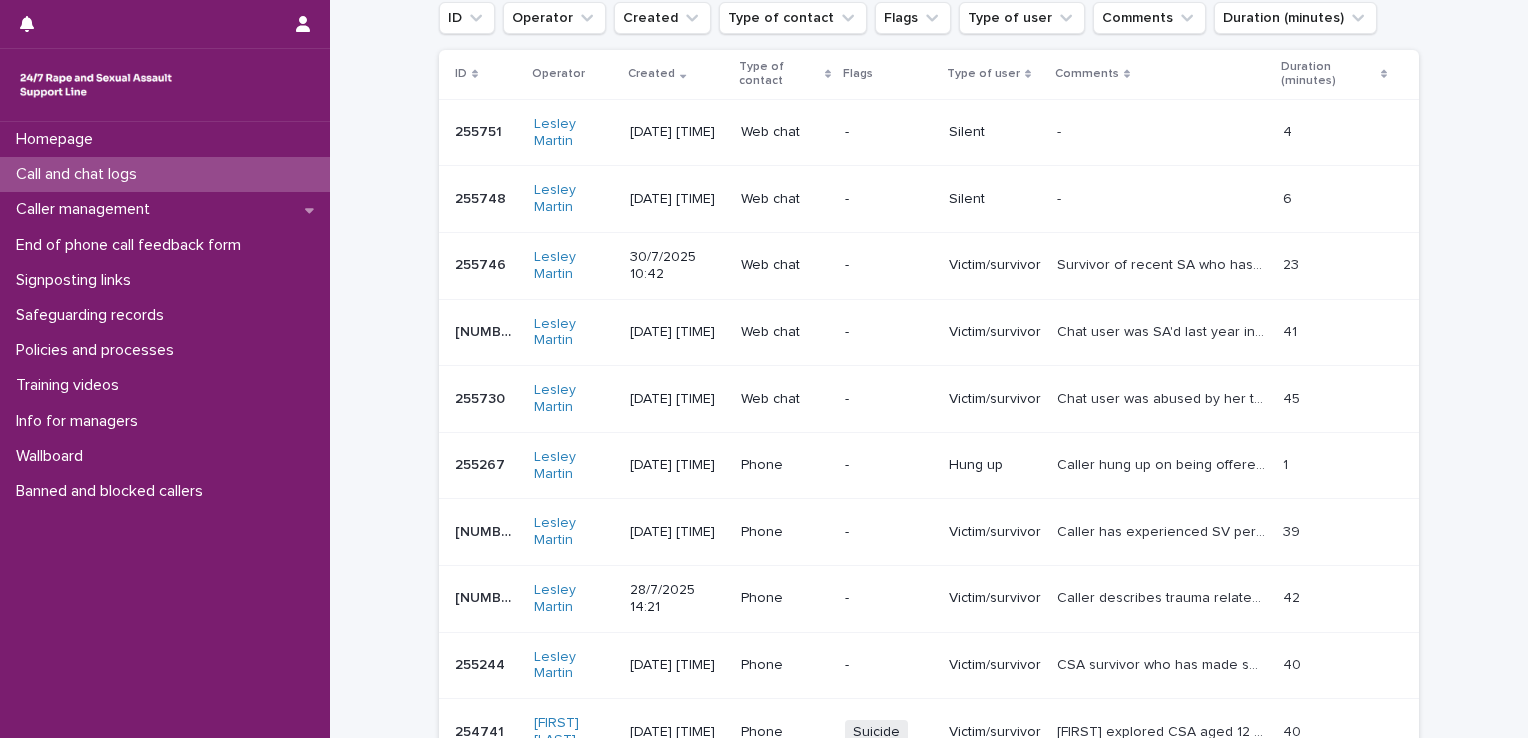 scroll, scrollTop: 545, scrollLeft: 0, axis: vertical 